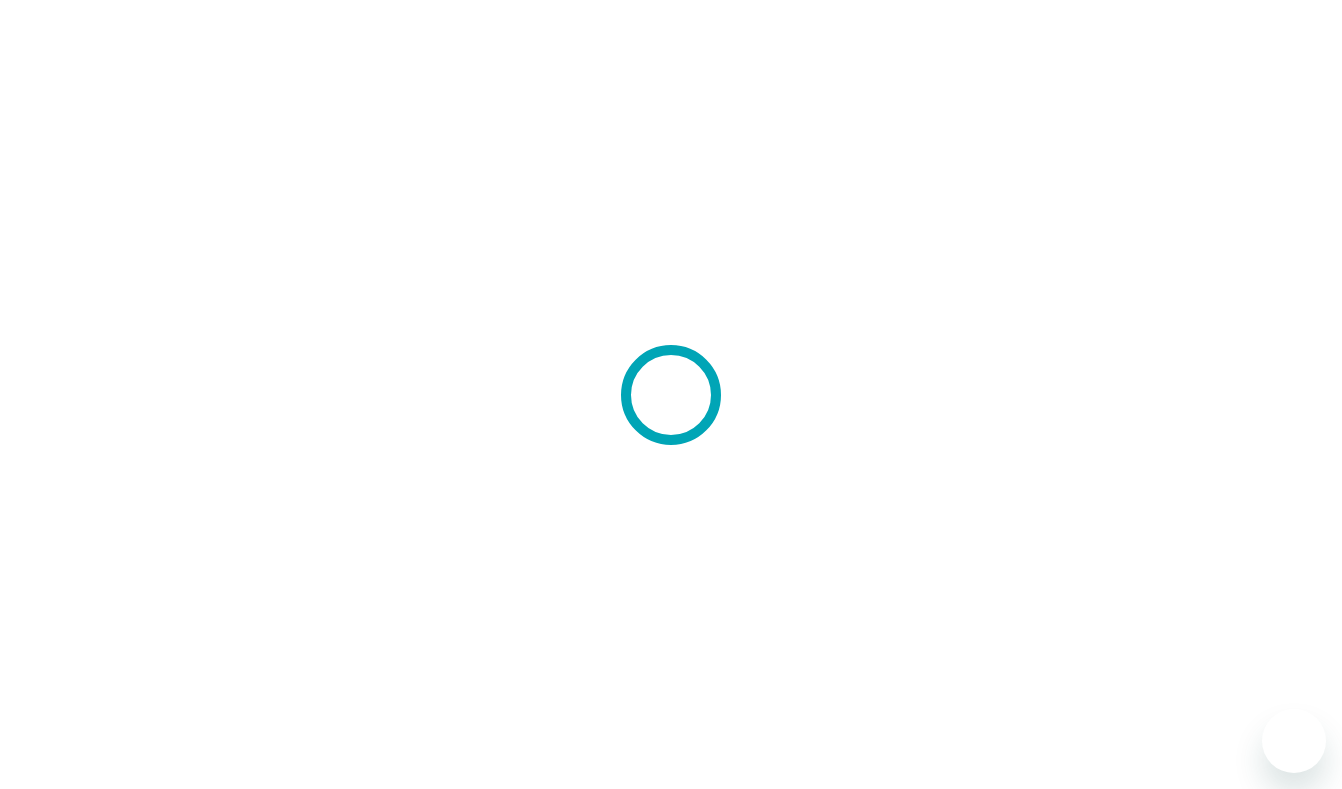scroll, scrollTop: 0, scrollLeft: 0, axis: both 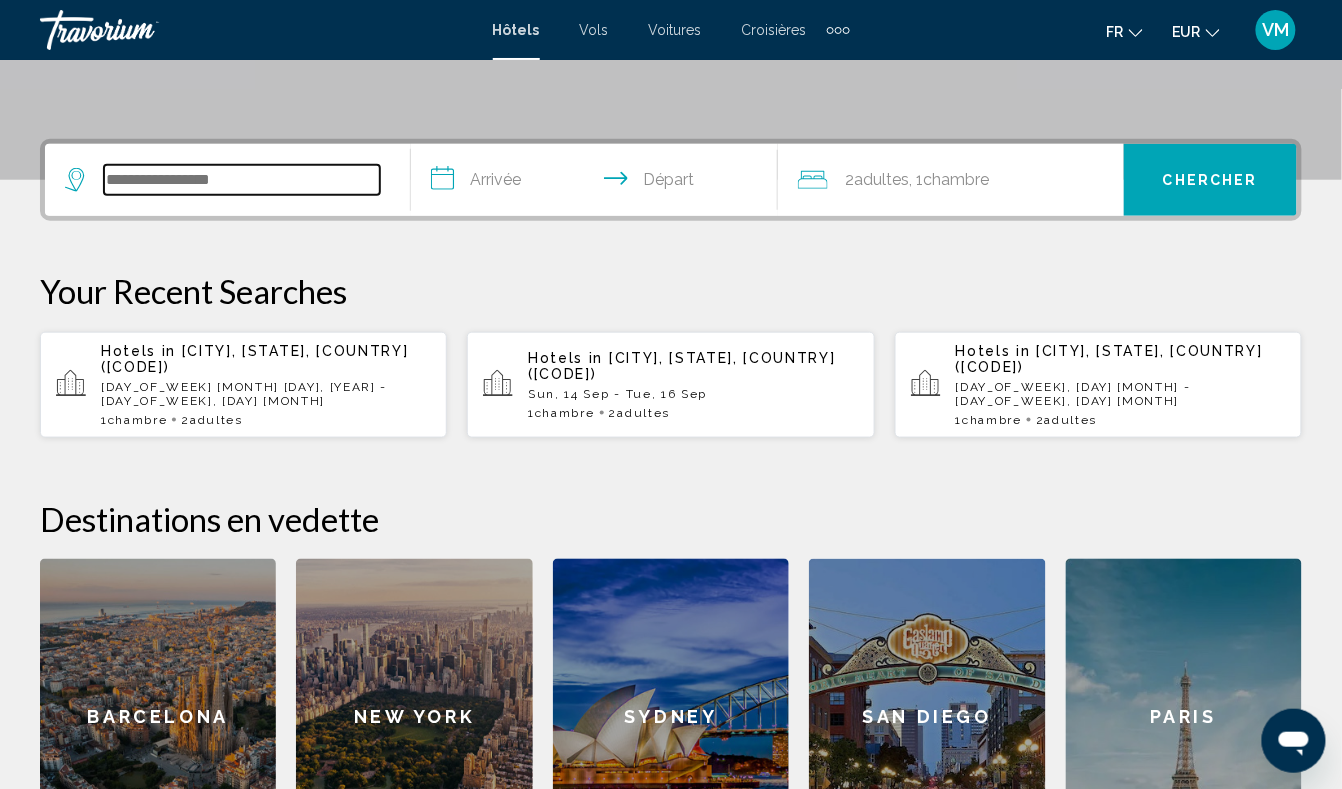 click at bounding box center (242, 180) 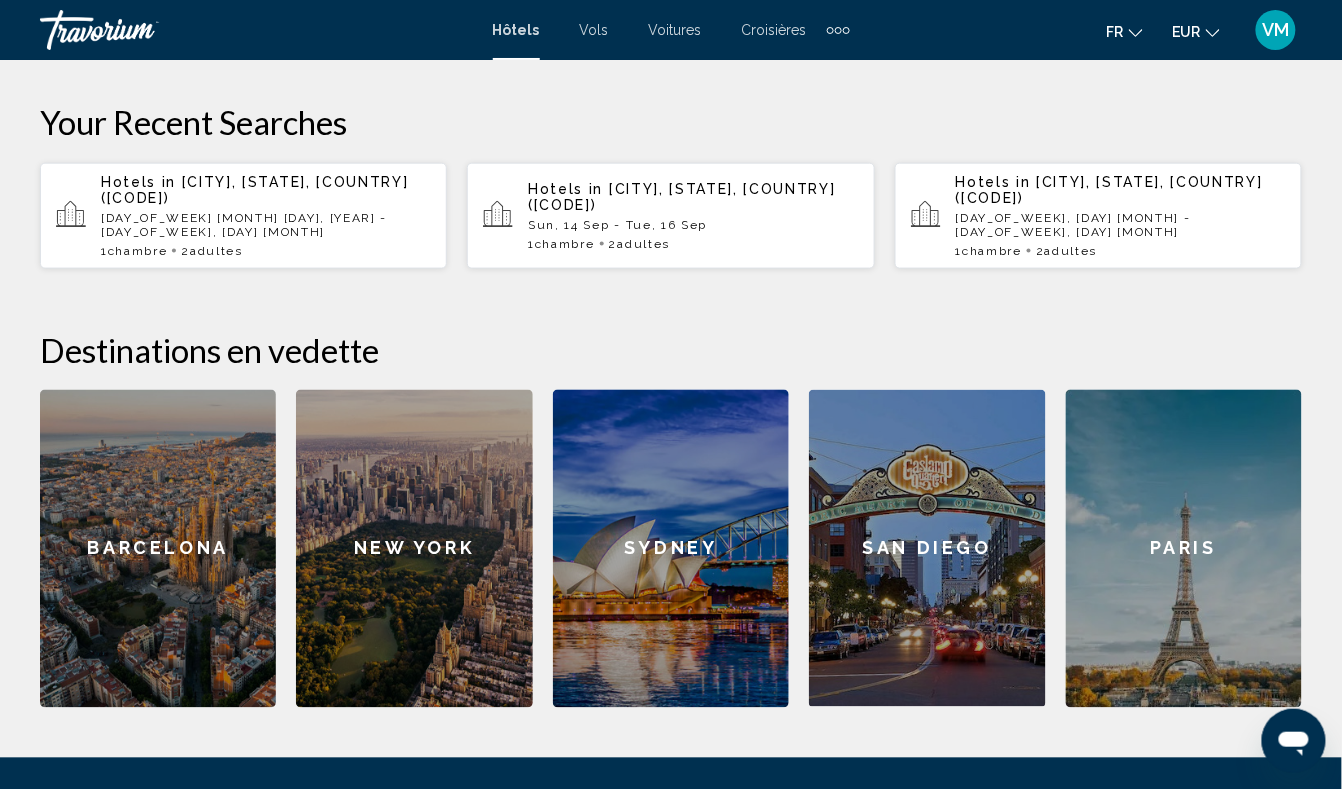 scroll, scrollTop: 592, scrollLeft: 0, axis: vertical 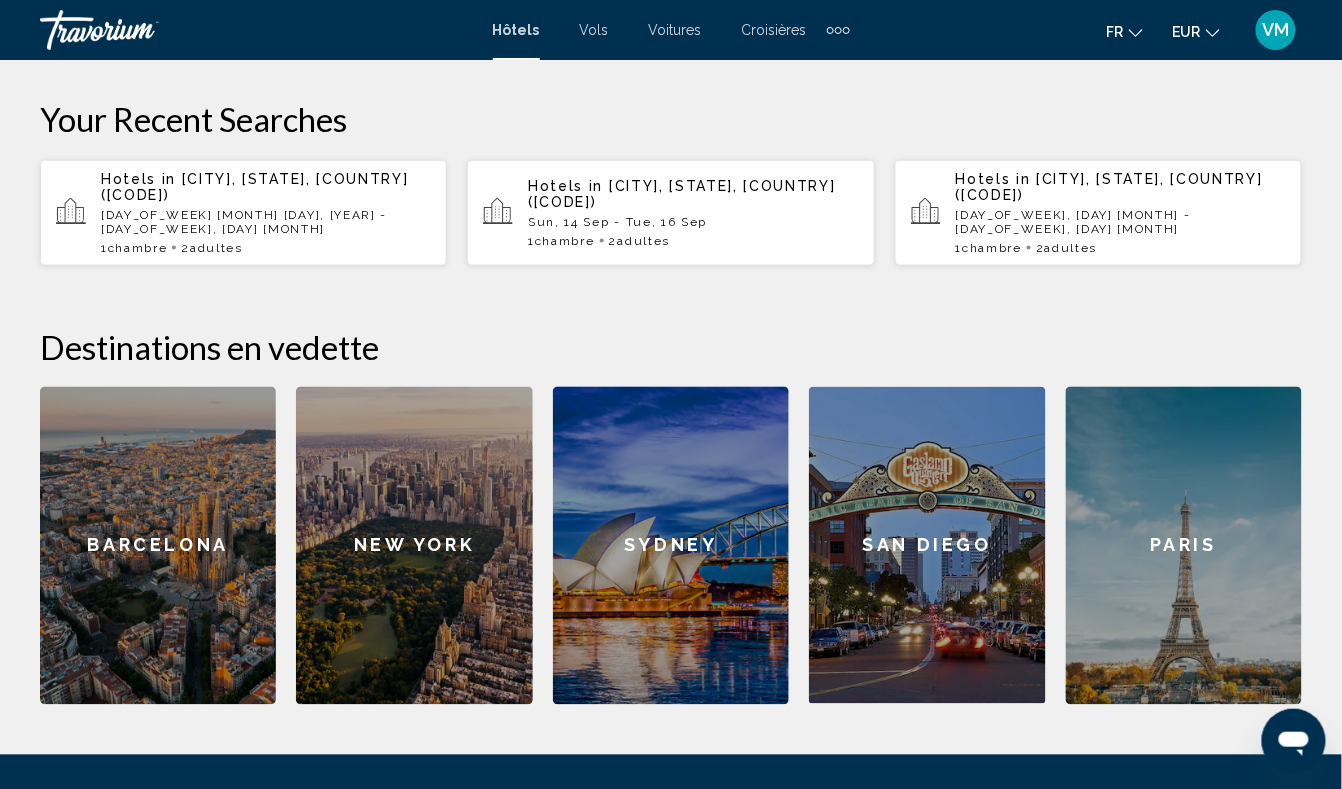 click on "Vols" at bounding box center (594, 30) 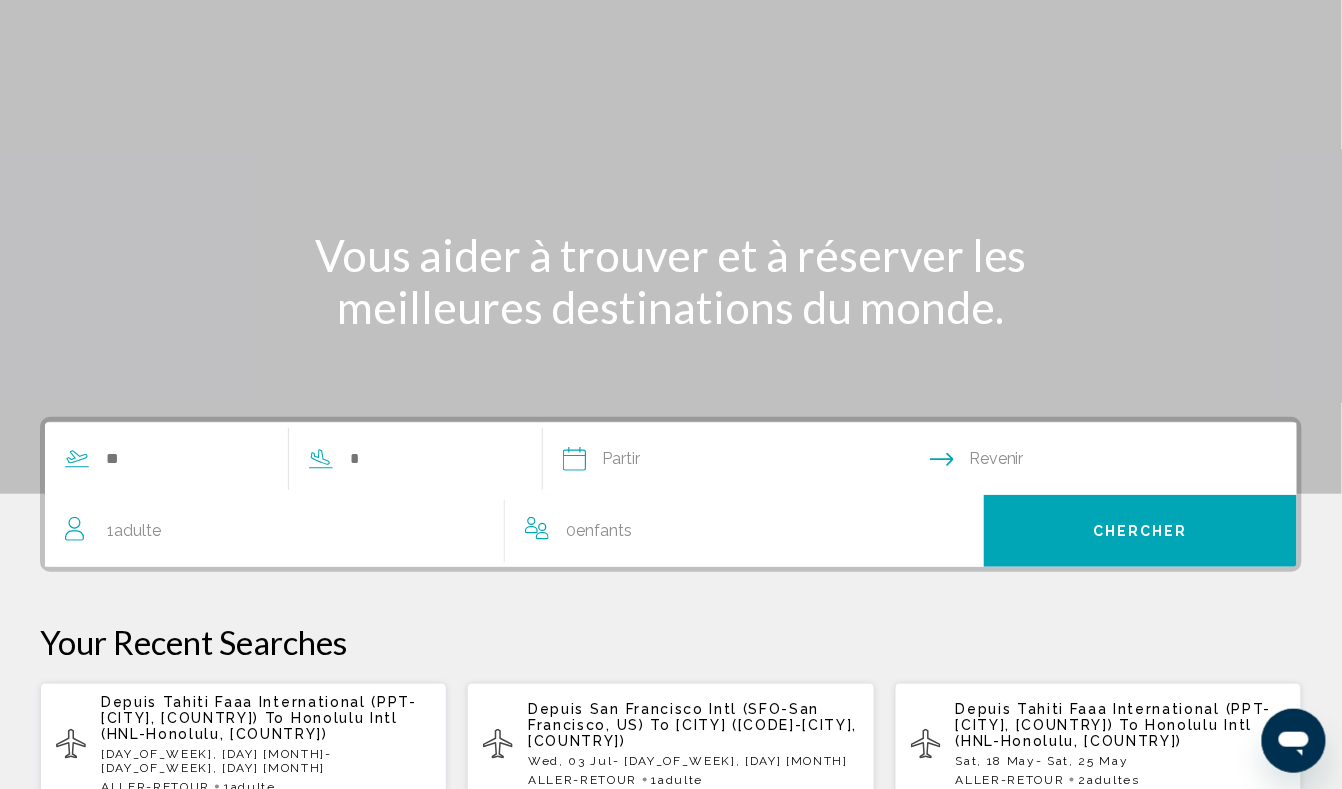 scroll, scrollTop: 21, scrollLeft: 0, axis: vertical 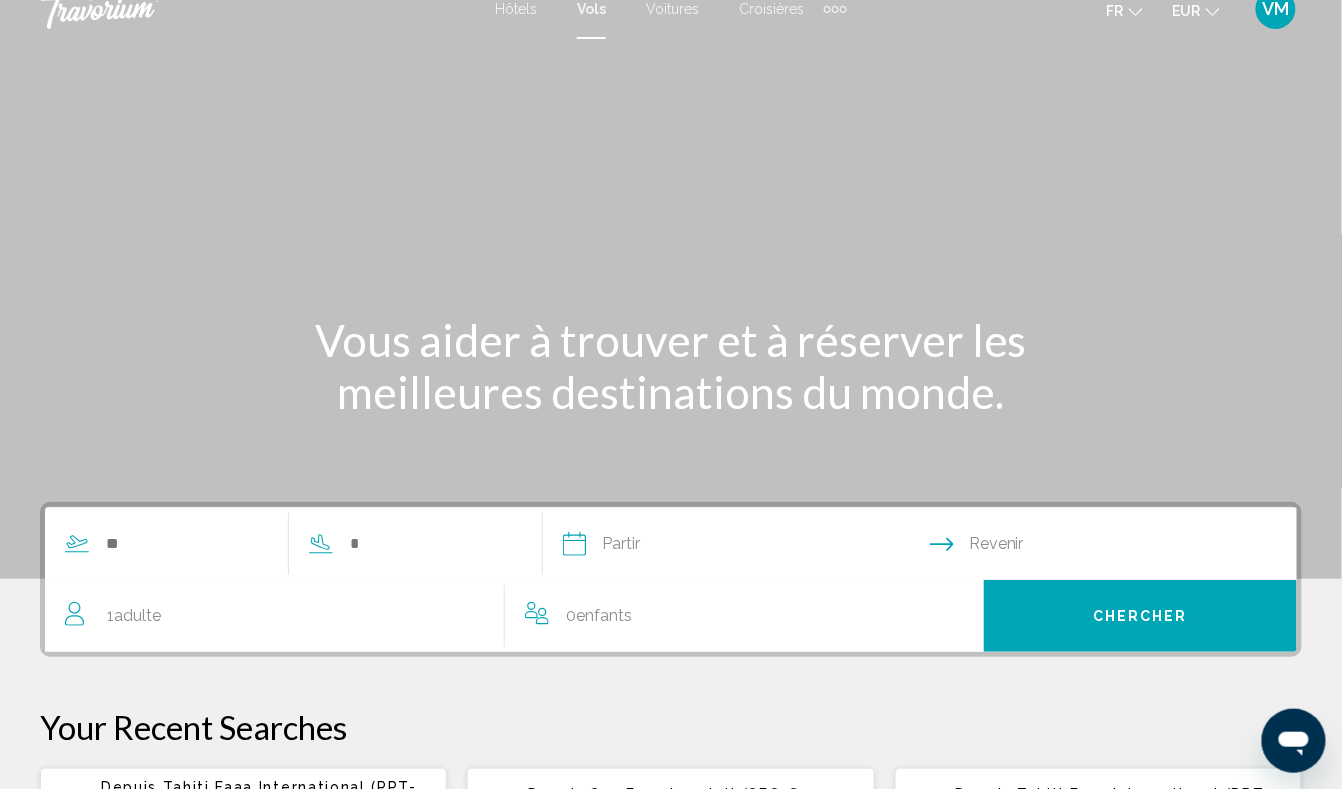 click on "Croisières" at bounding box center (771, 9) 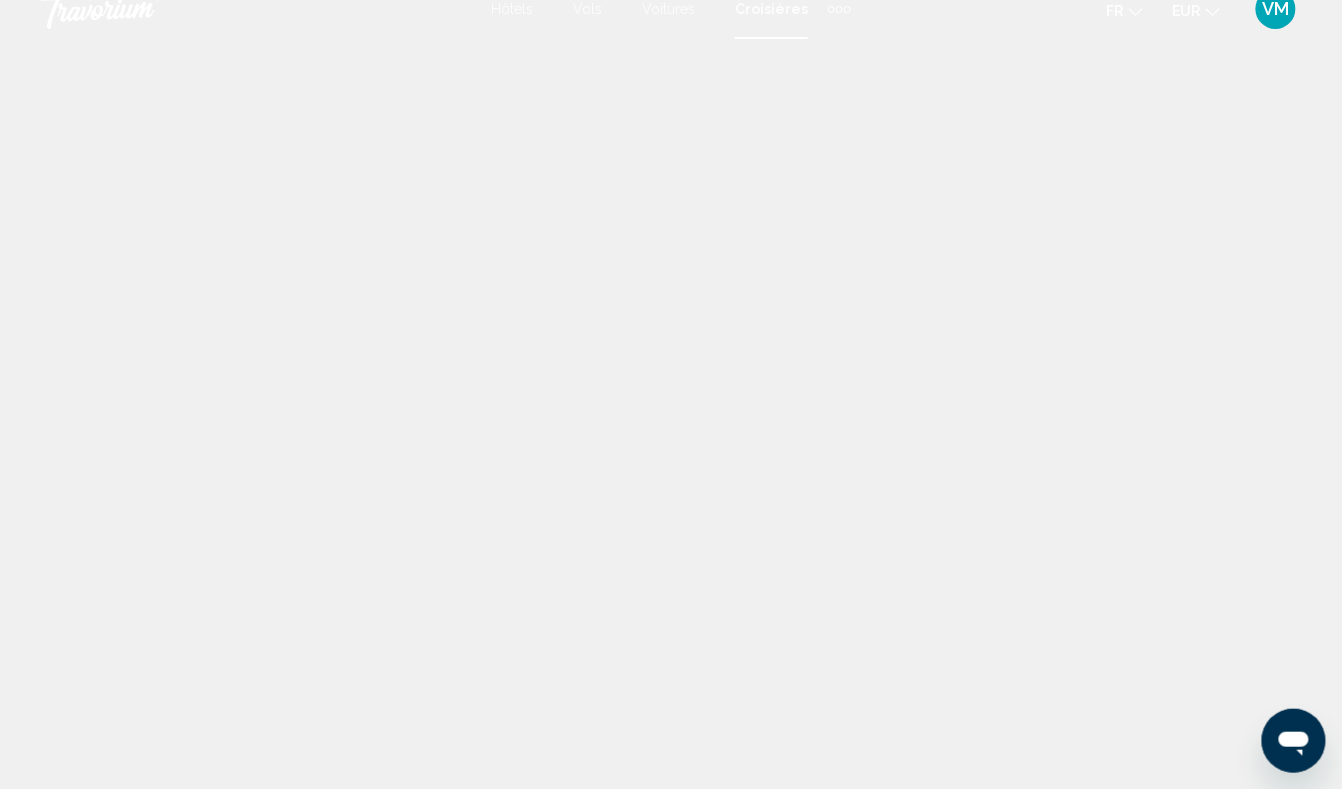 scroll, scrollTop: 0, scrollLeft: 0, axis: both 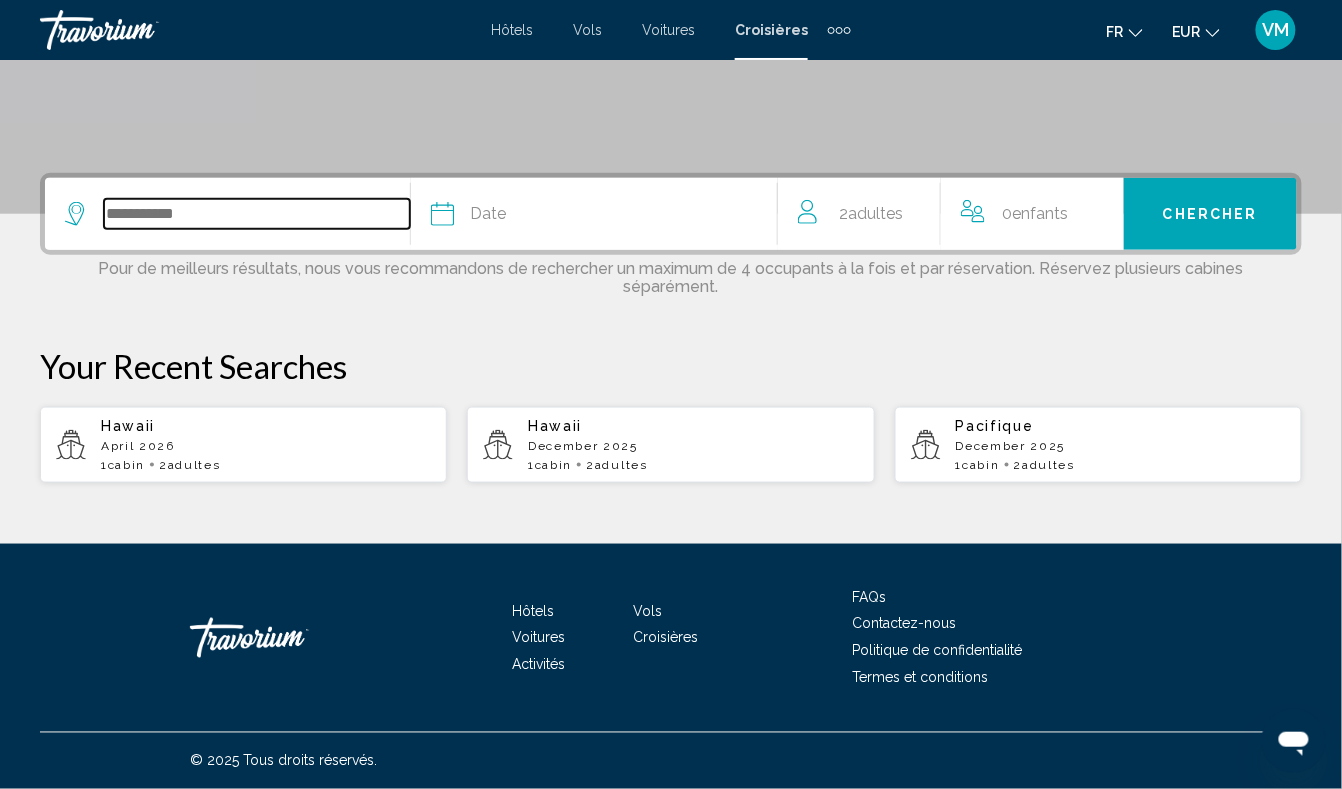click at bounding box center [257, 214] 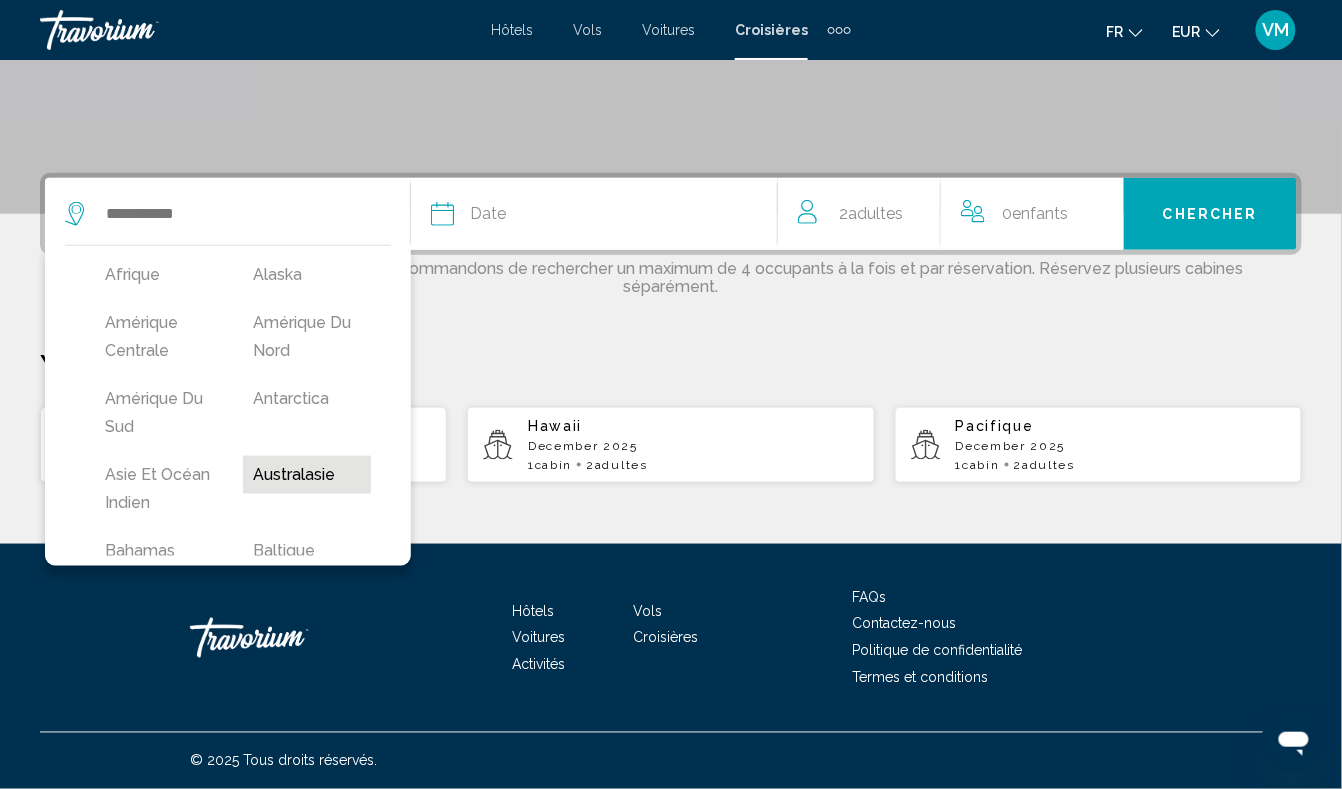 click on "Australasie" at bounding box center (307, 475) 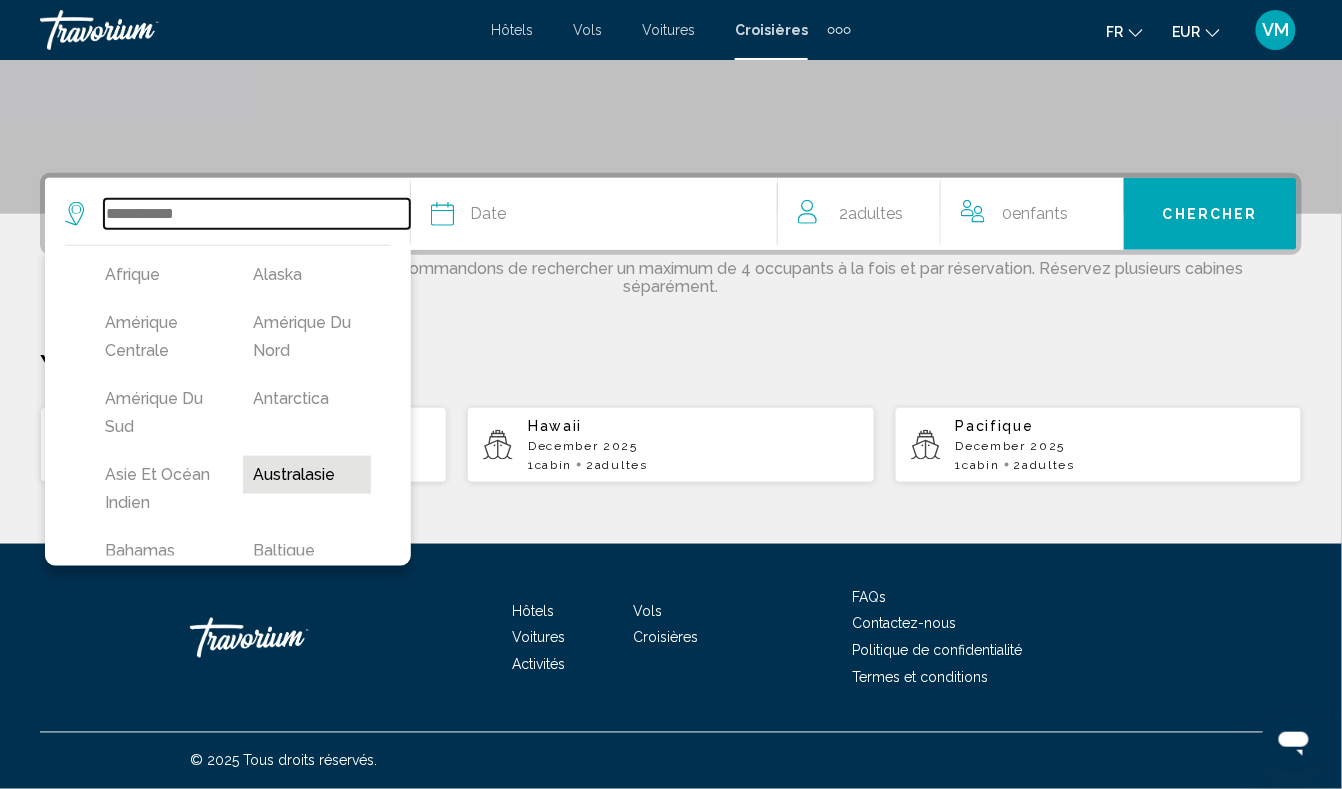 type on "**********" 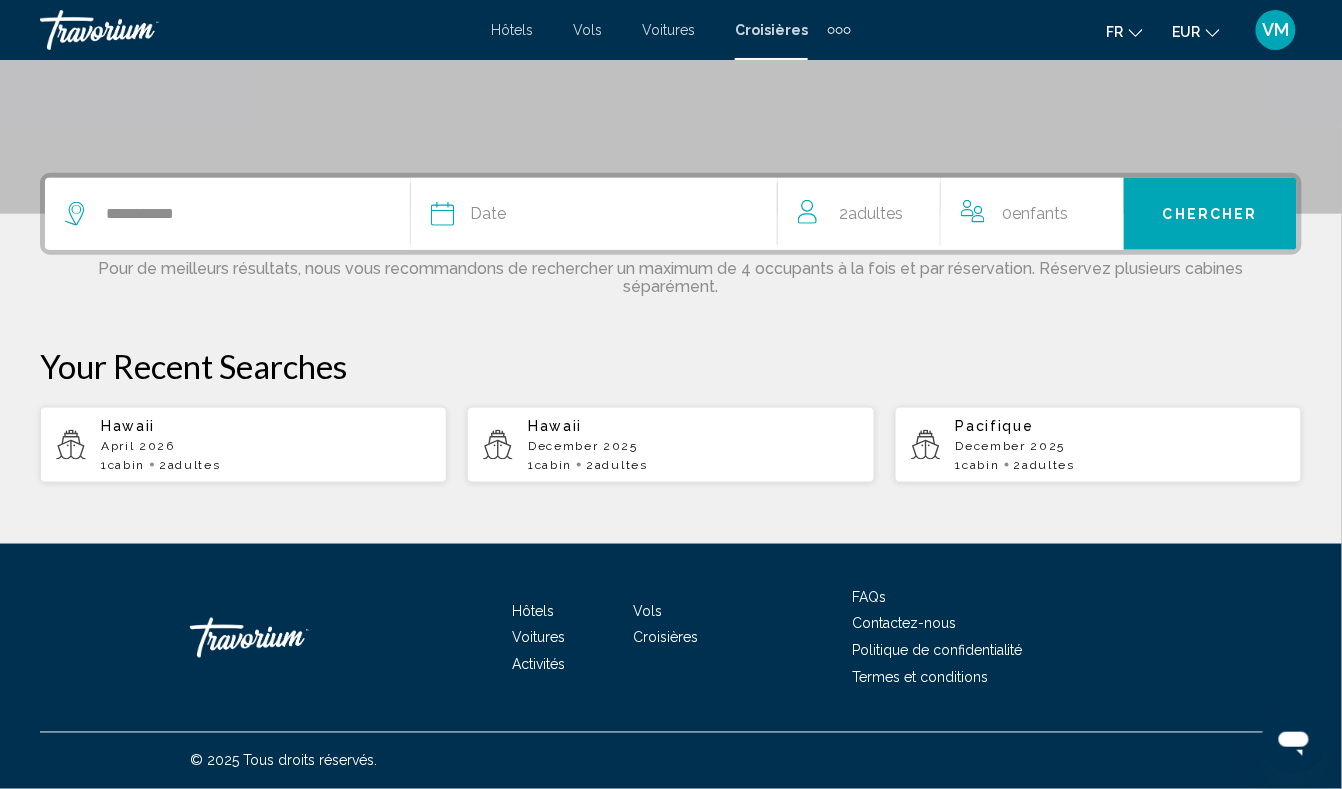 click on "Date
Janvier Février Mars Avril Peut Juin Juillet Août Septembre Octobre Novembre Décembre" 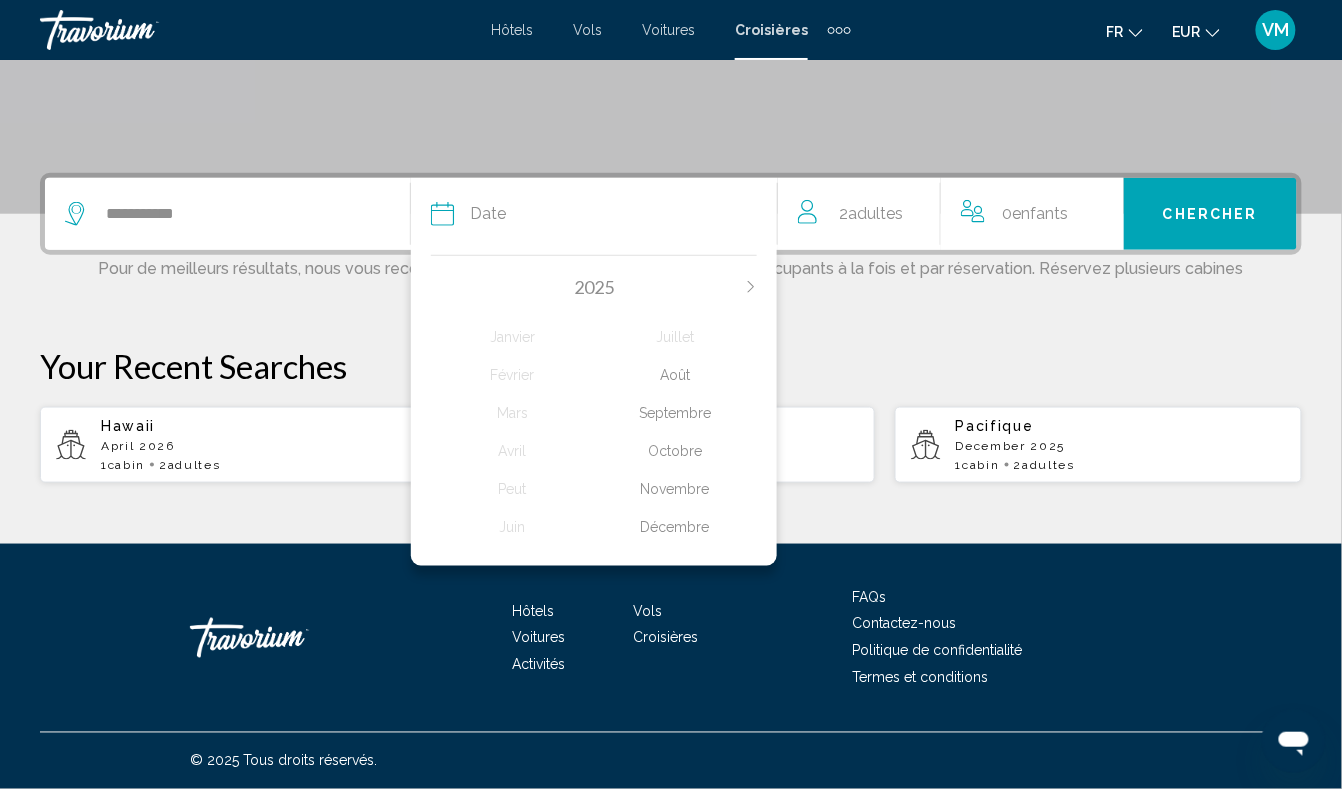 click on "Septembre" 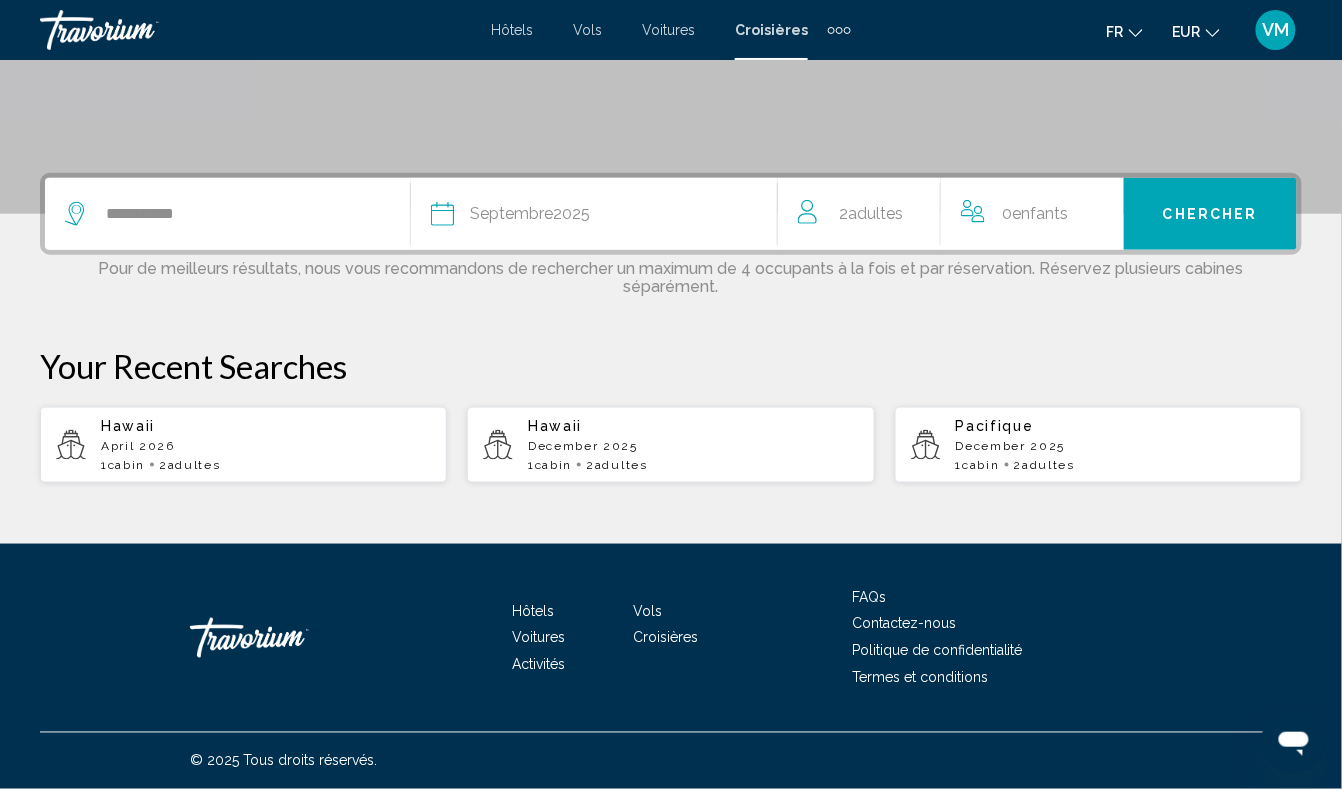 click on "Chercher" at bounding box center [1210, 215] 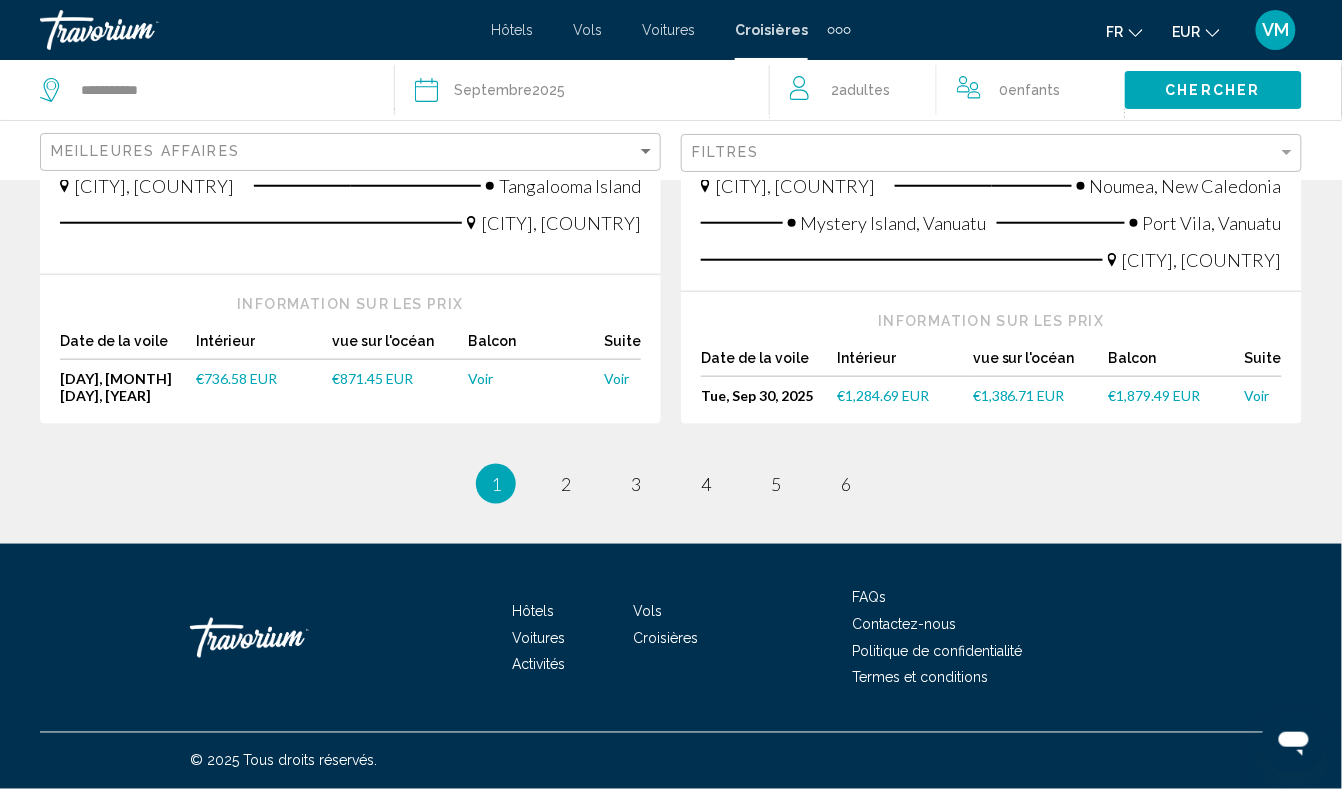 scroll, scrollTop: 2905, scrollLeft: 0, axis: vertical 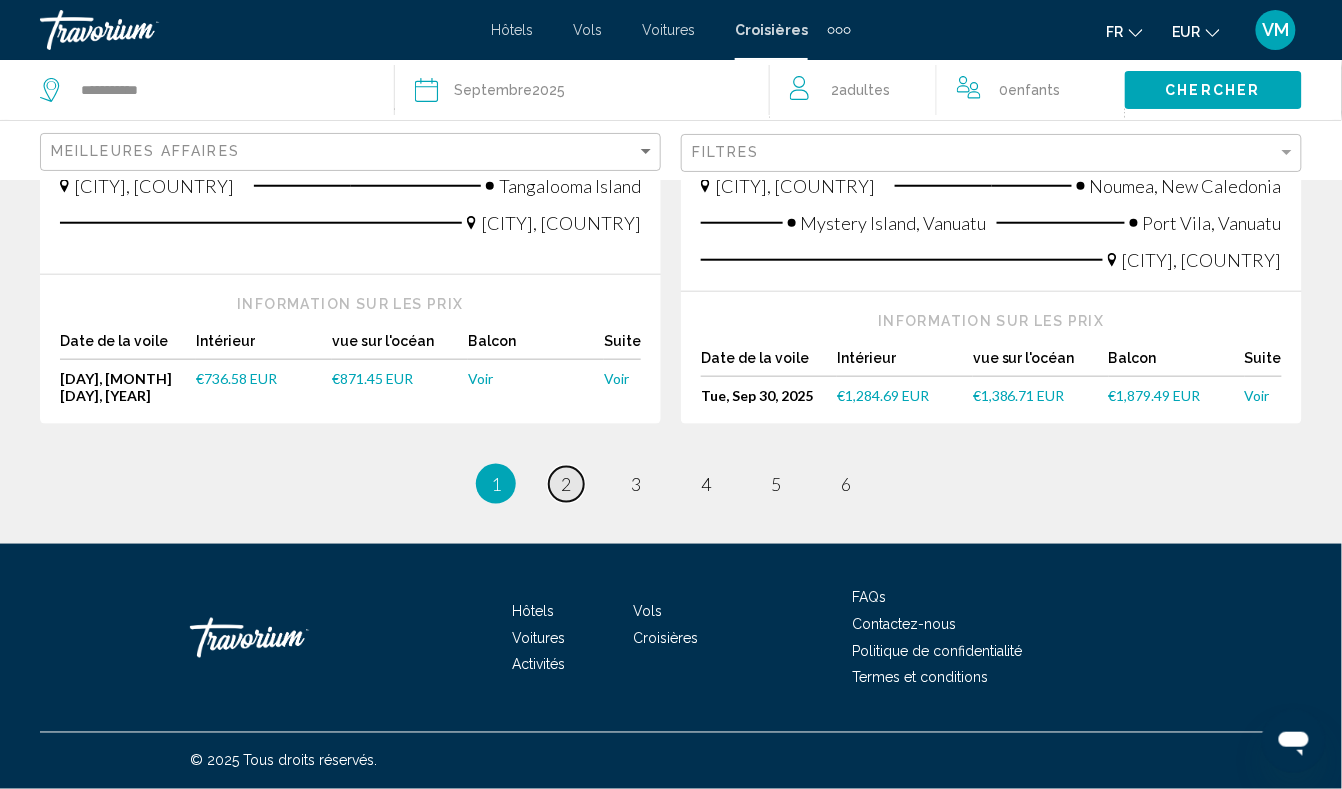 click on "2" at bounding box center (566, 484) 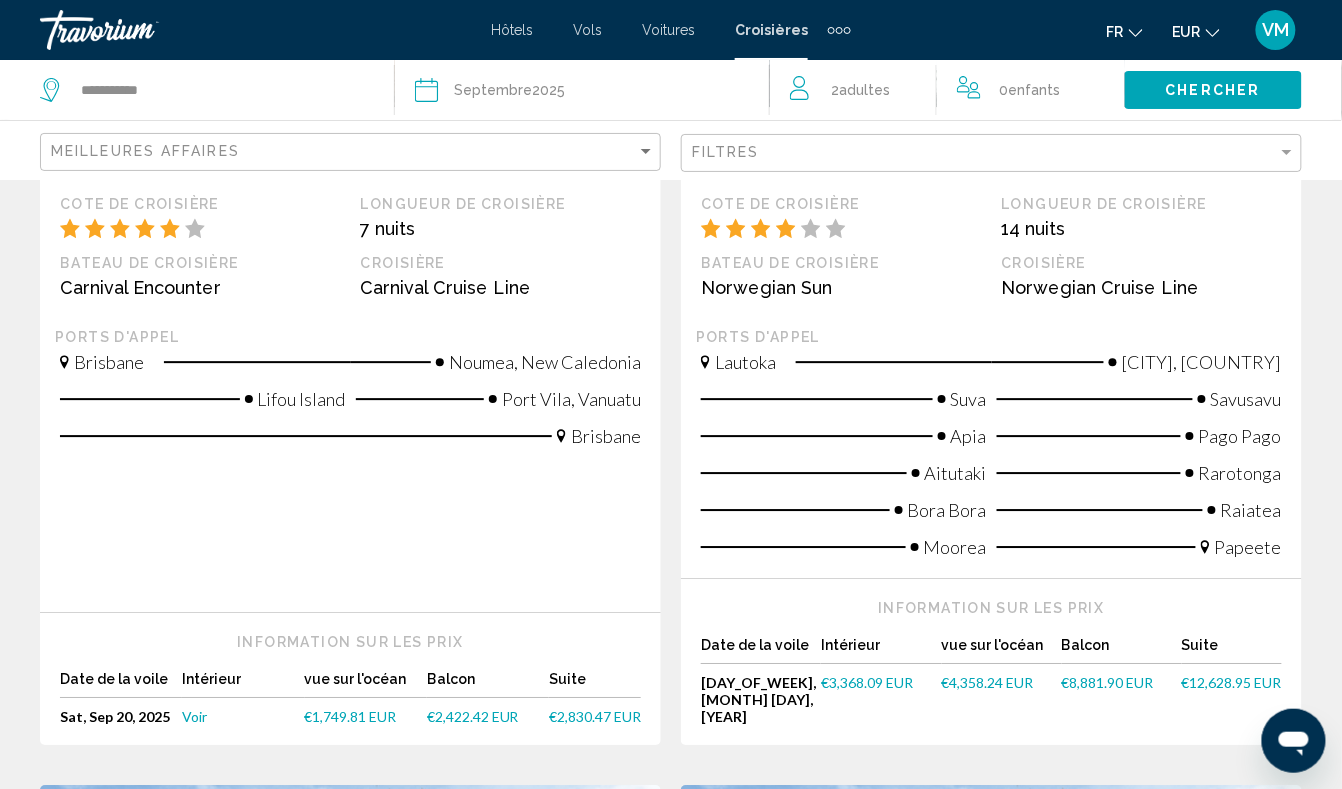 scroll, scrollTop: 1382, scrollLeft: 0, axis: vertical 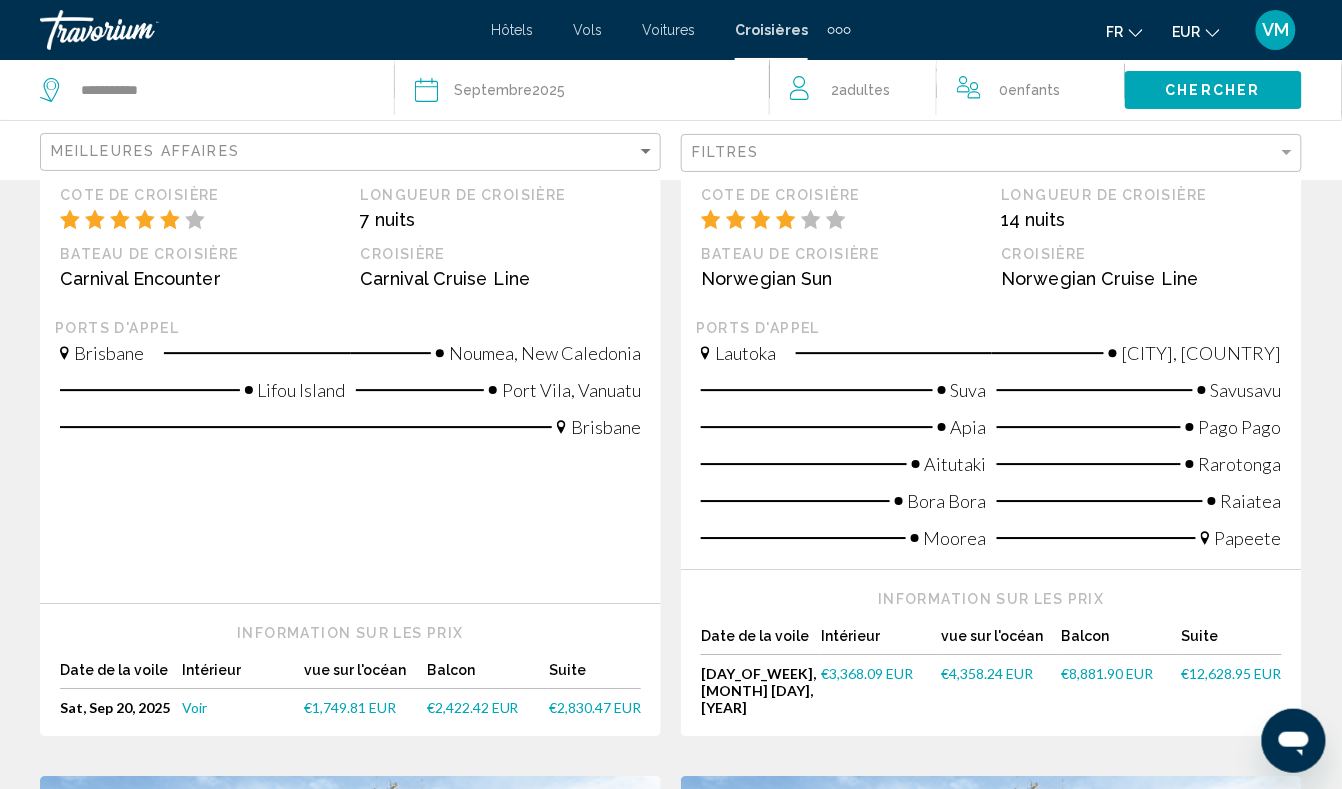 click on "Filtres" 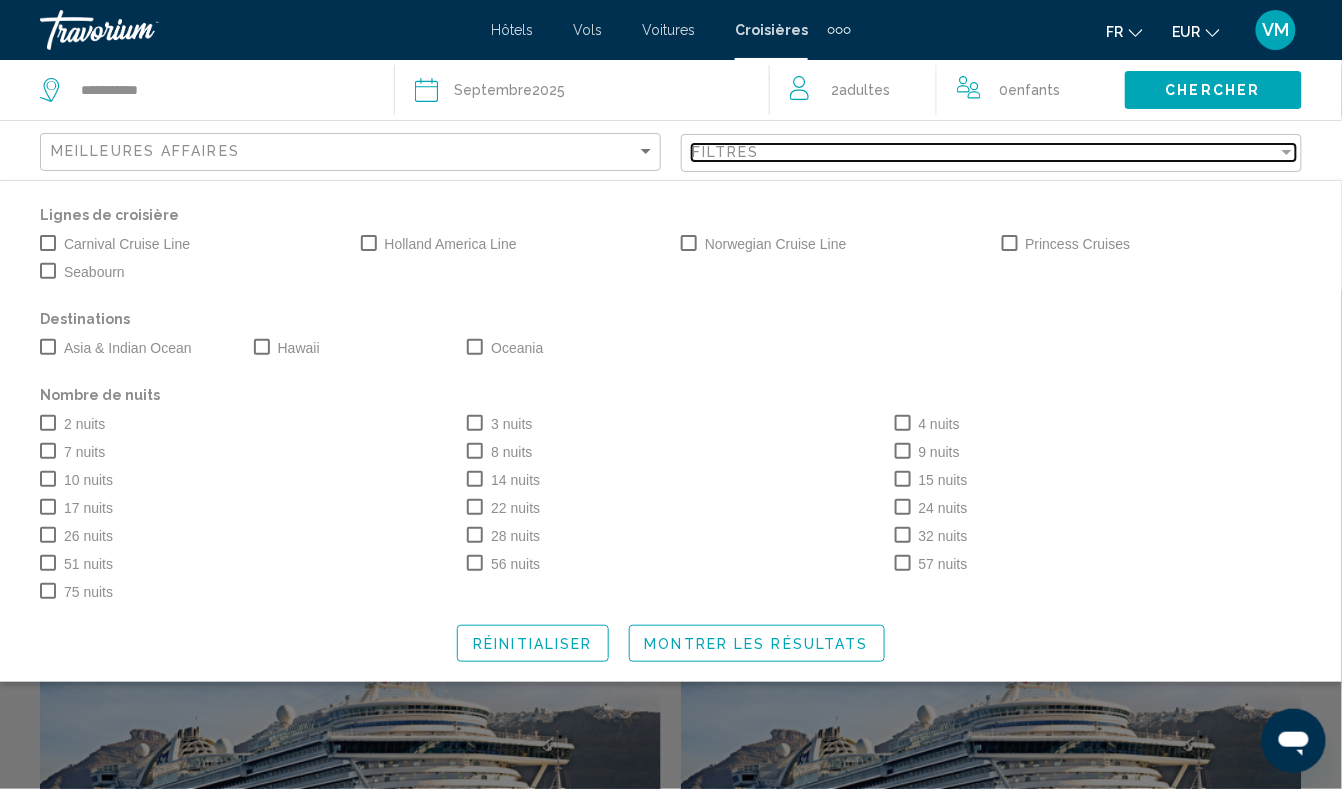 scroll, scrollTop: 1532, scrollLeft: 0, axis: vertical 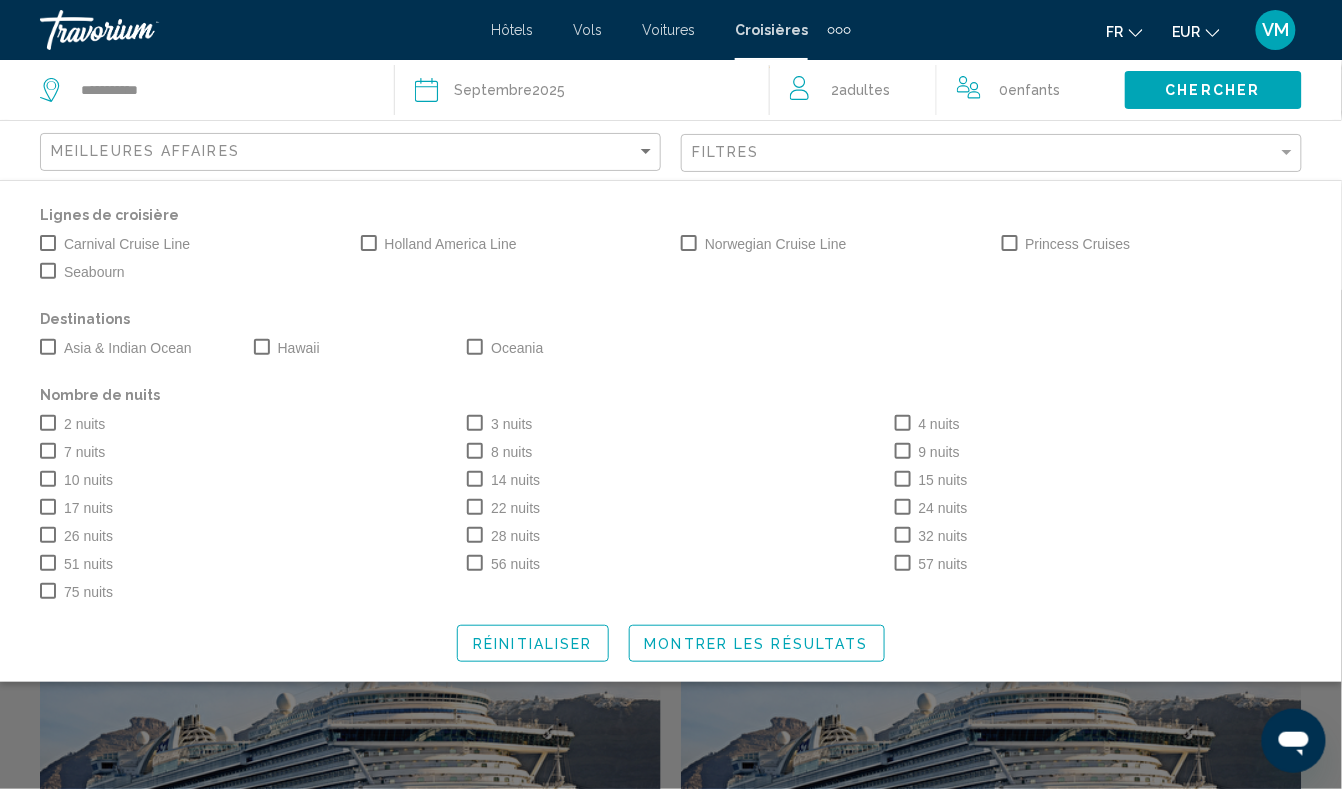 click at bounding box center (475, 423) 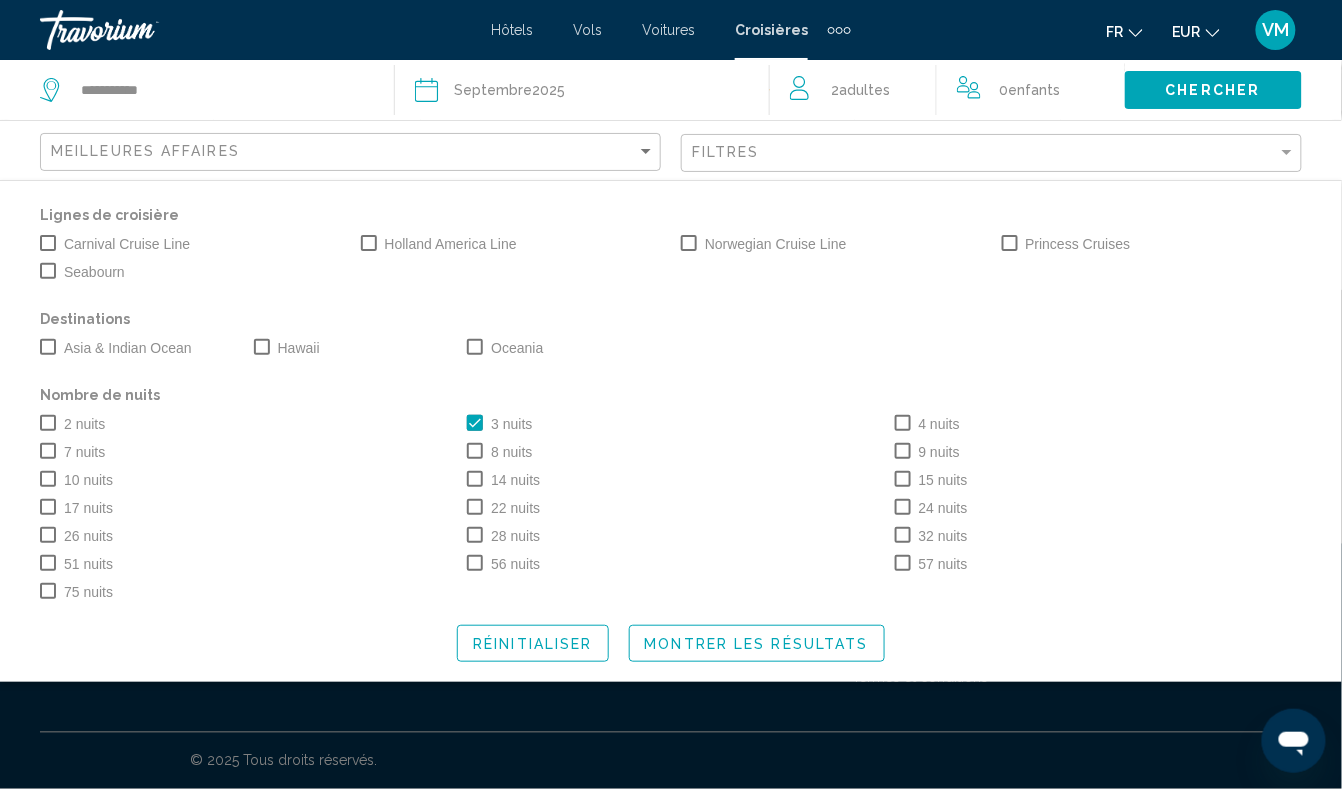 scroll, scrollTop: 853, scrollLeft: 0, axis: vertical 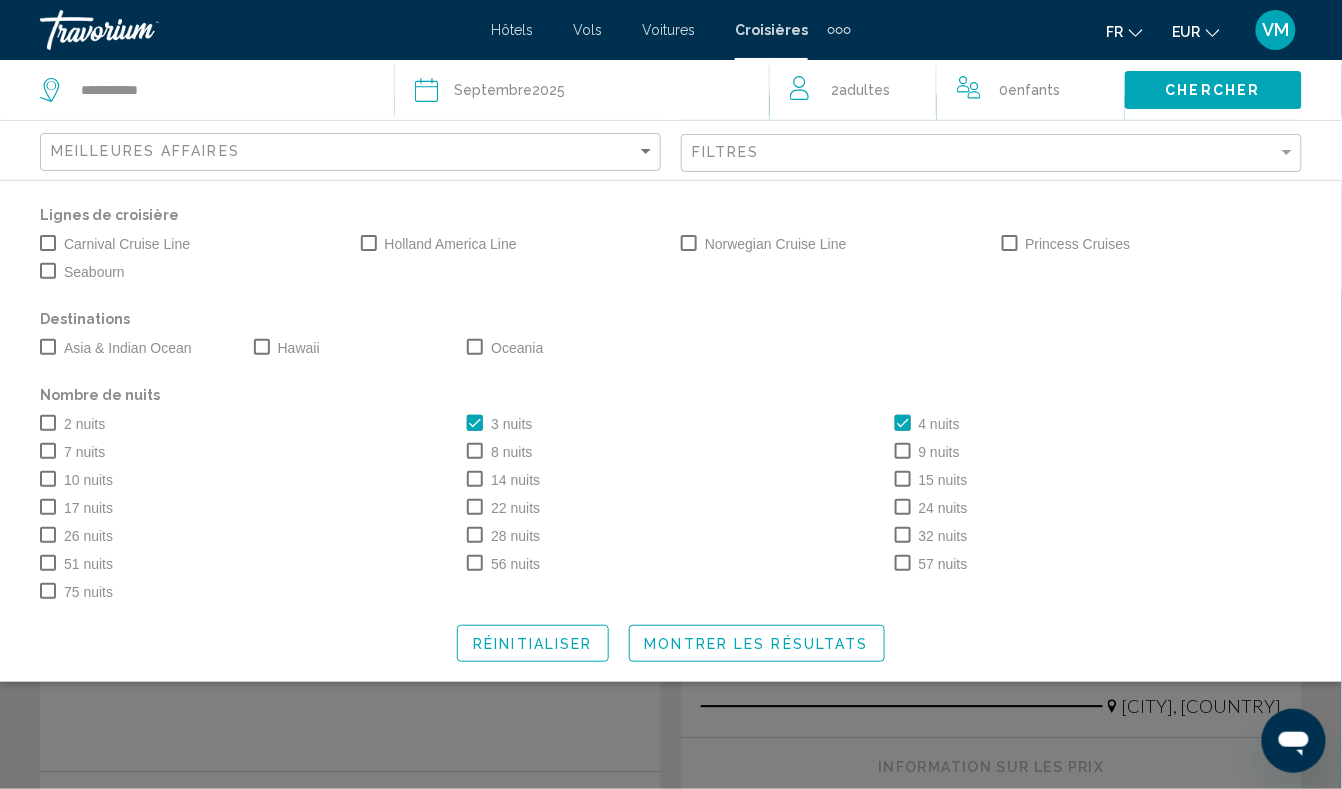 click on "Montrer les résultats" 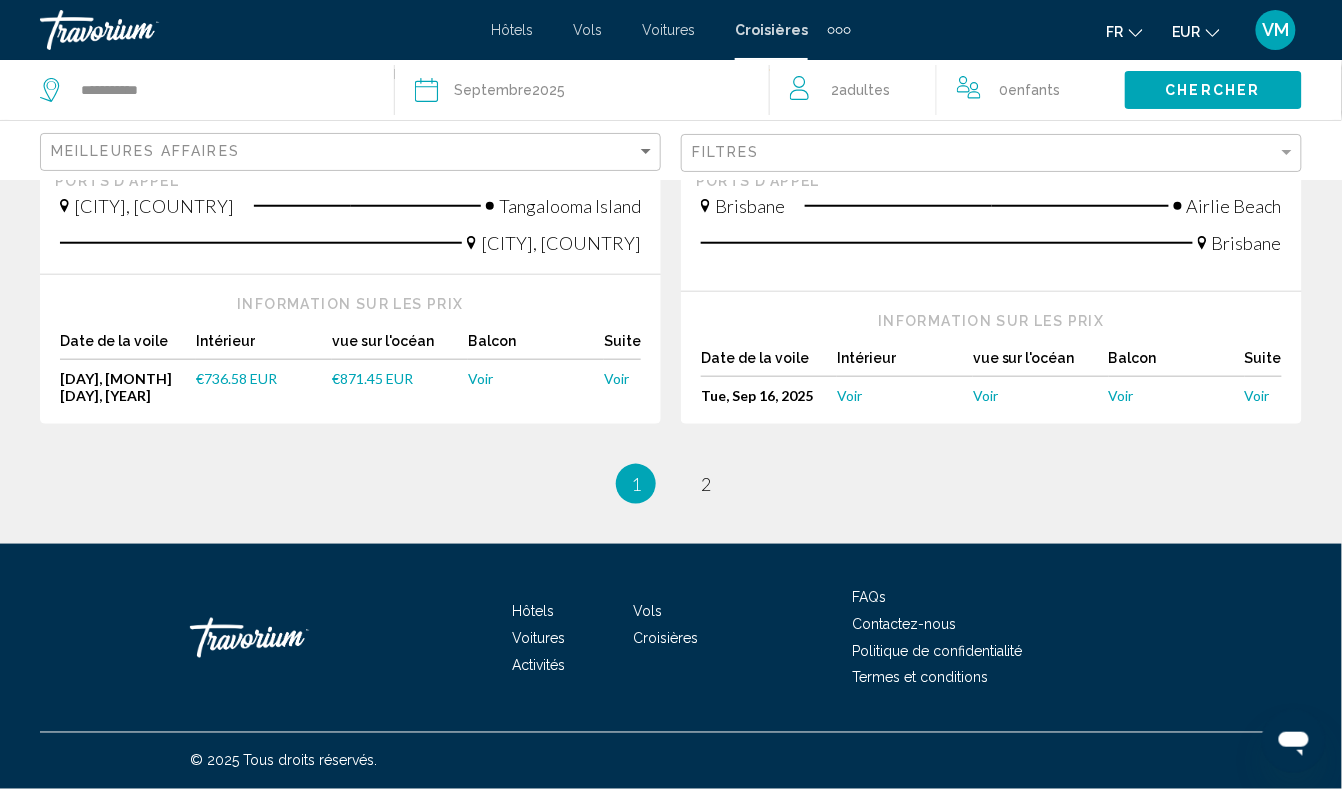 scroll, scrollTop: 2737, scrollLeft: 0, axis: vertical 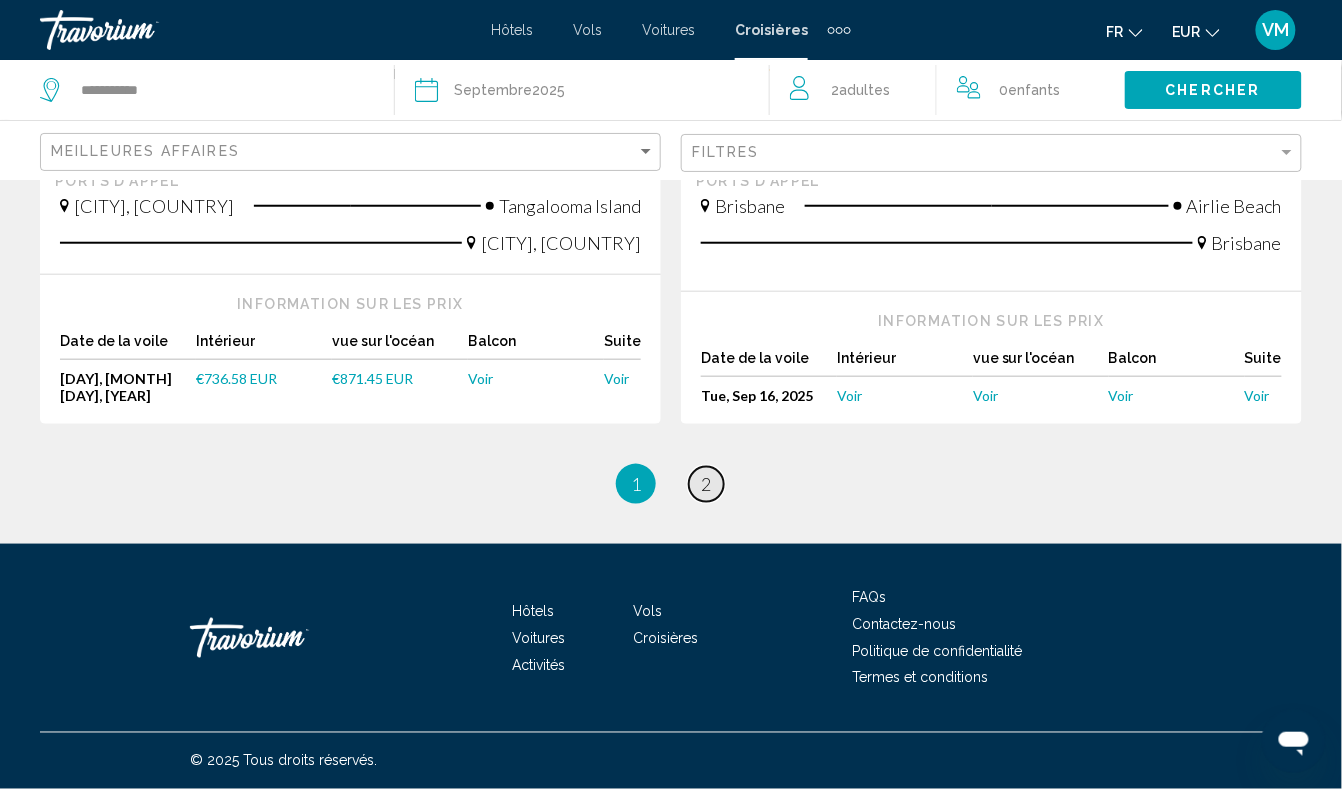 click on "page  2" at bounding box center (706, 484) 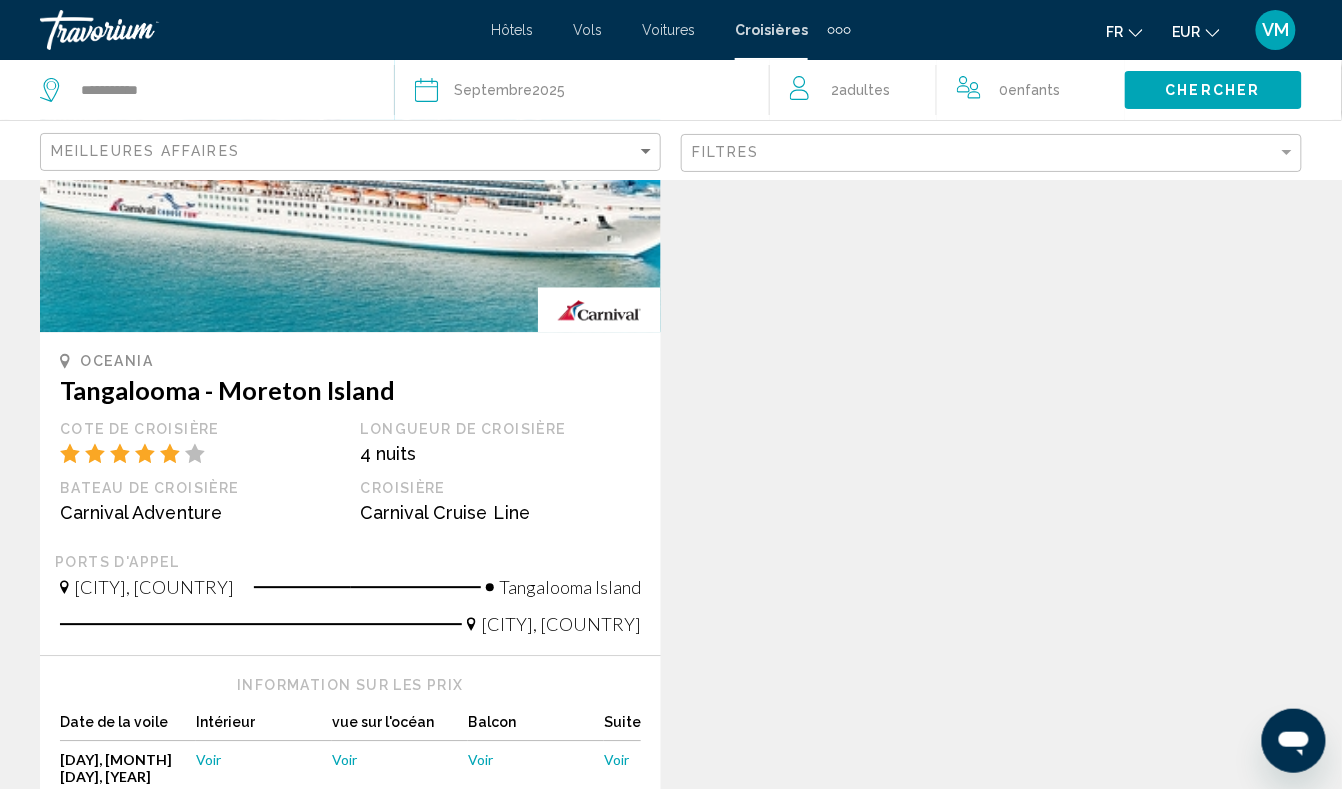 scroll, scrollTop: 1116, scrollLeft: 0, axis: vertical 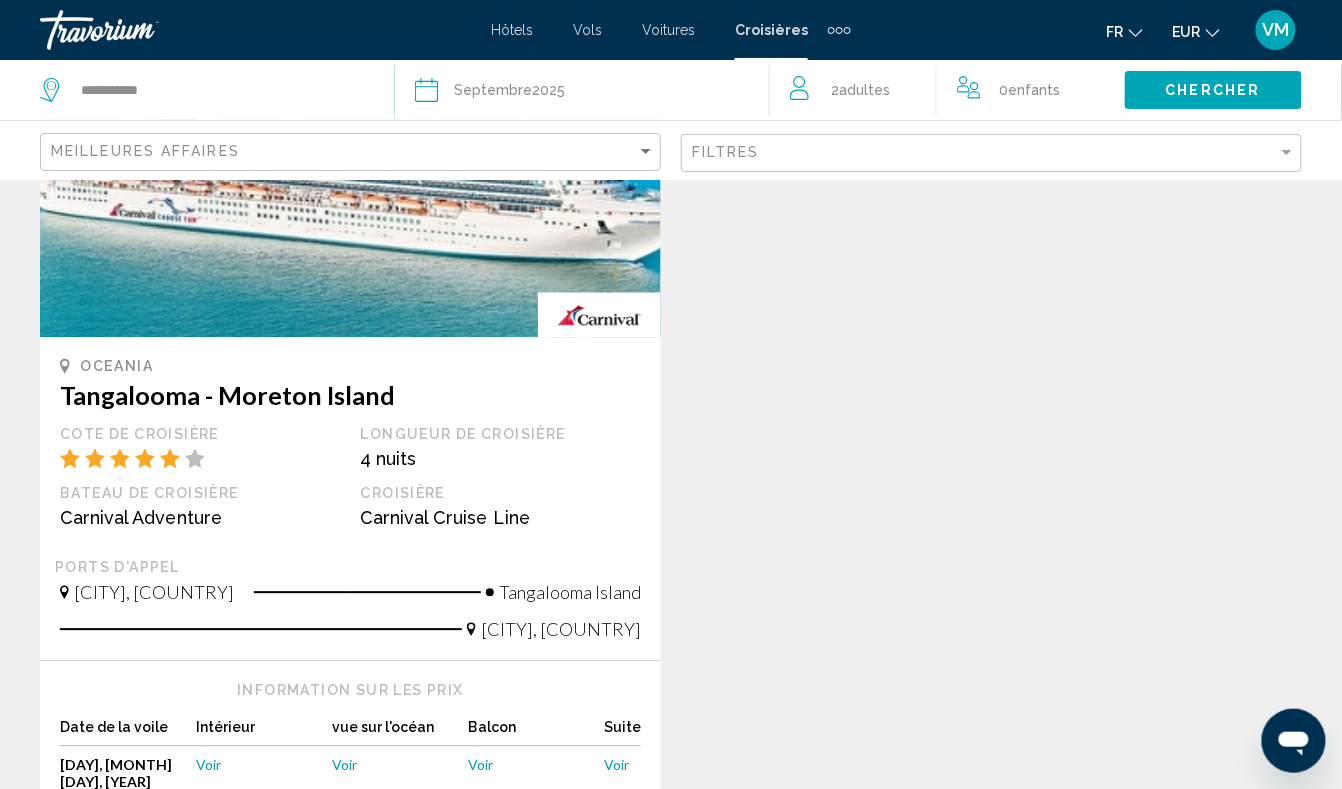 click on "Vols" at bounding box center (587, 30) 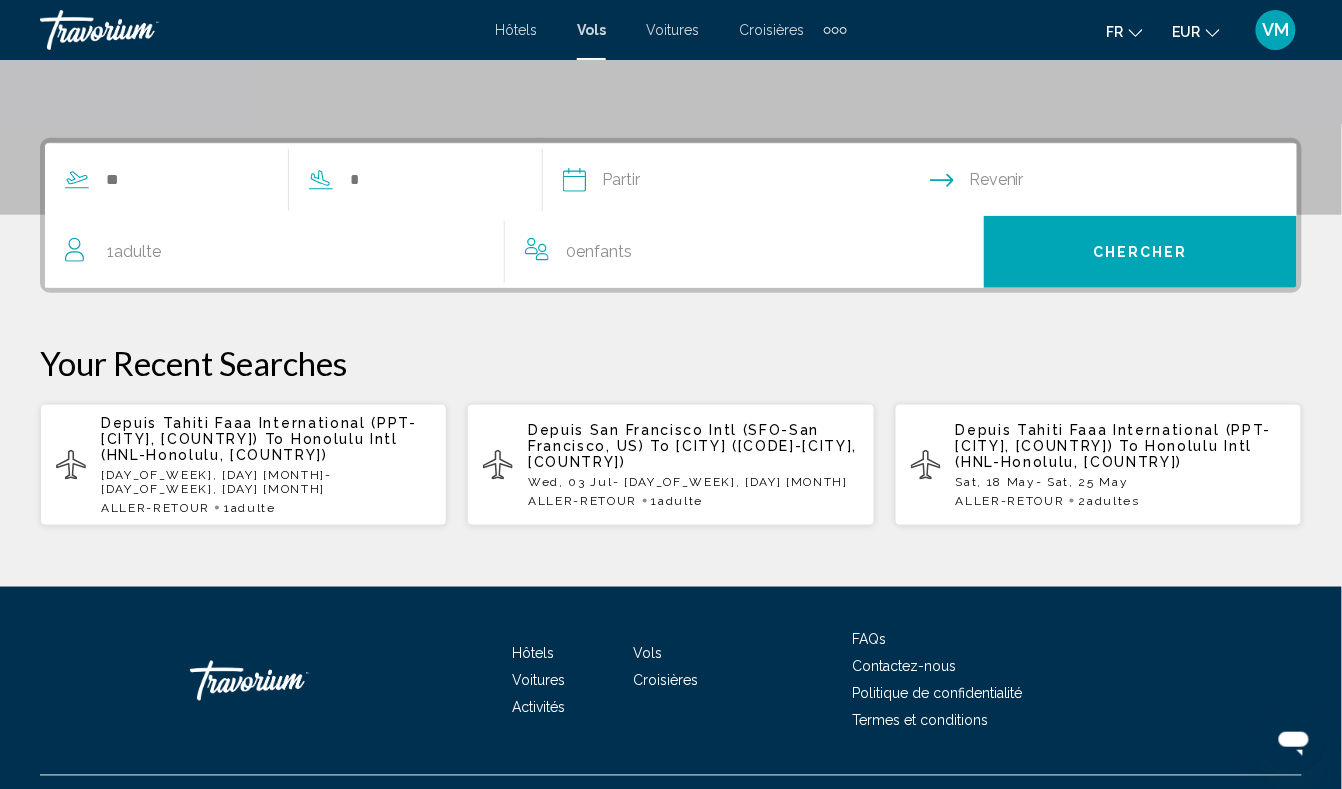 scroll, scrollTop: 466, scrollLeft: 0, axis: vertical 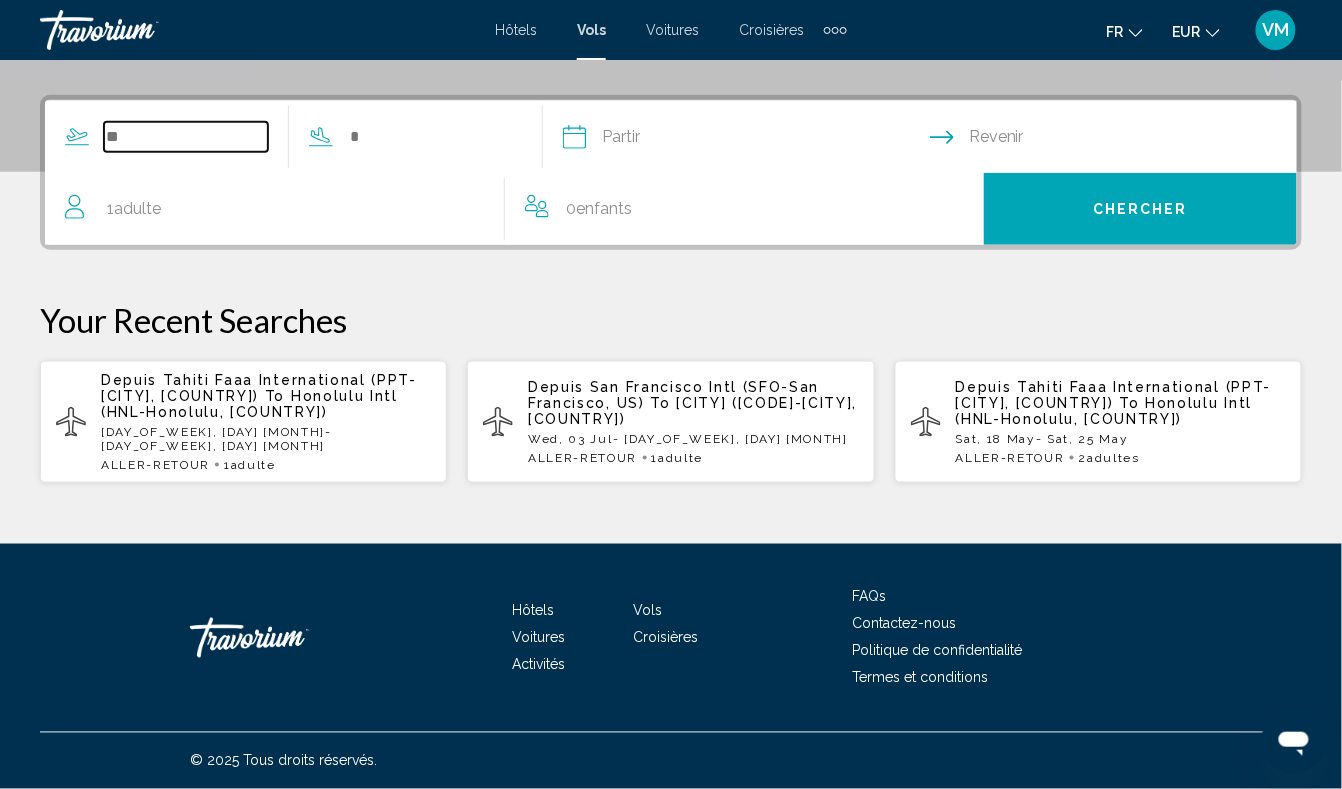 click at bounding box center (186, 137) 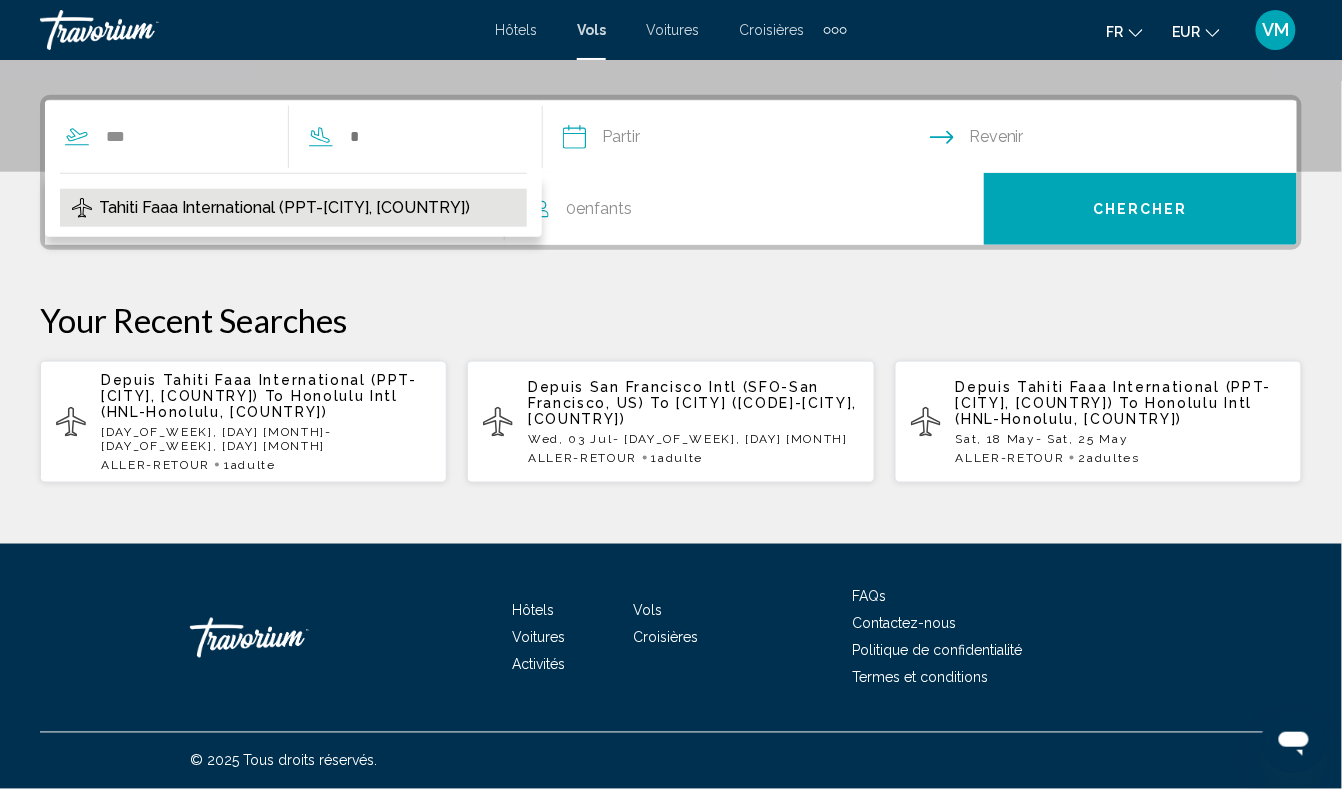 click on "Tahiti Faaa International (PPT-[CITY], [COUNTRY])" at bounding box center [284, 208] 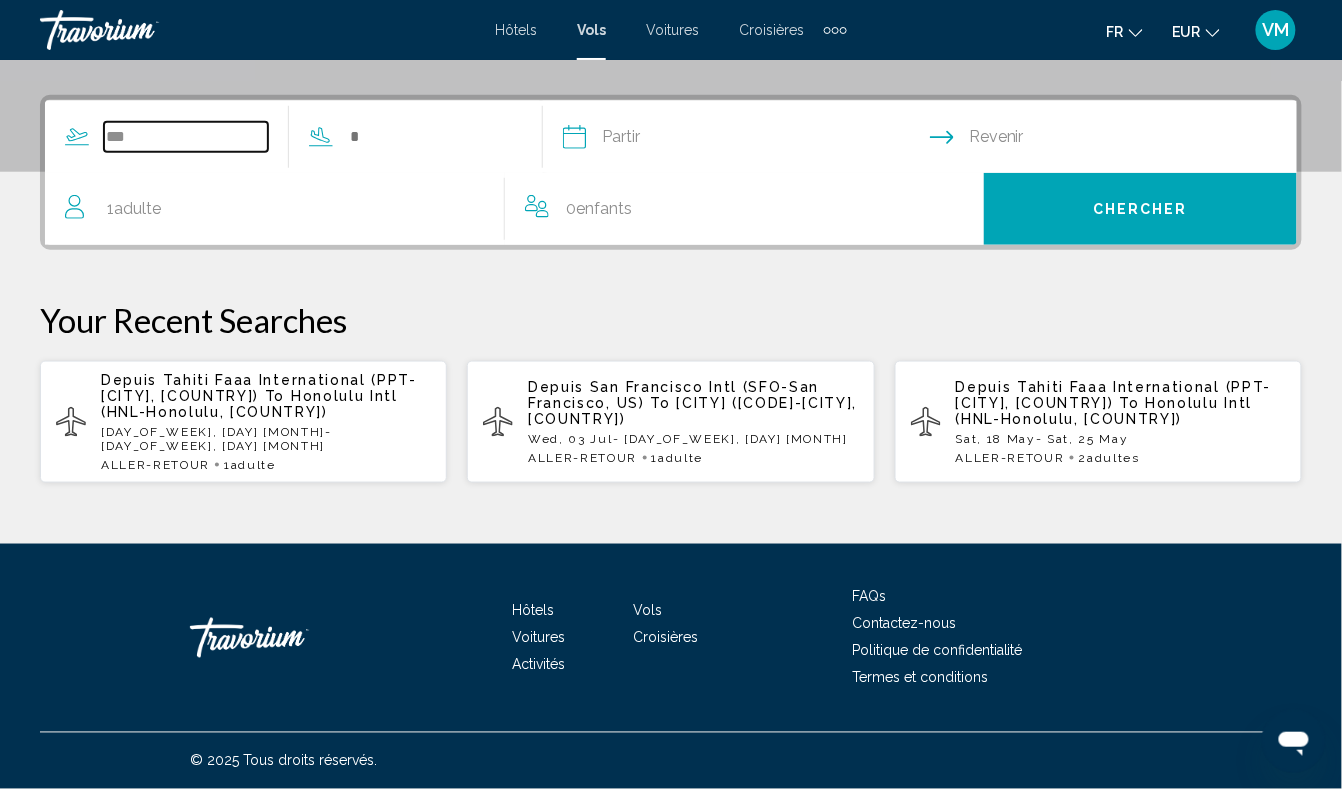 type on "**********" 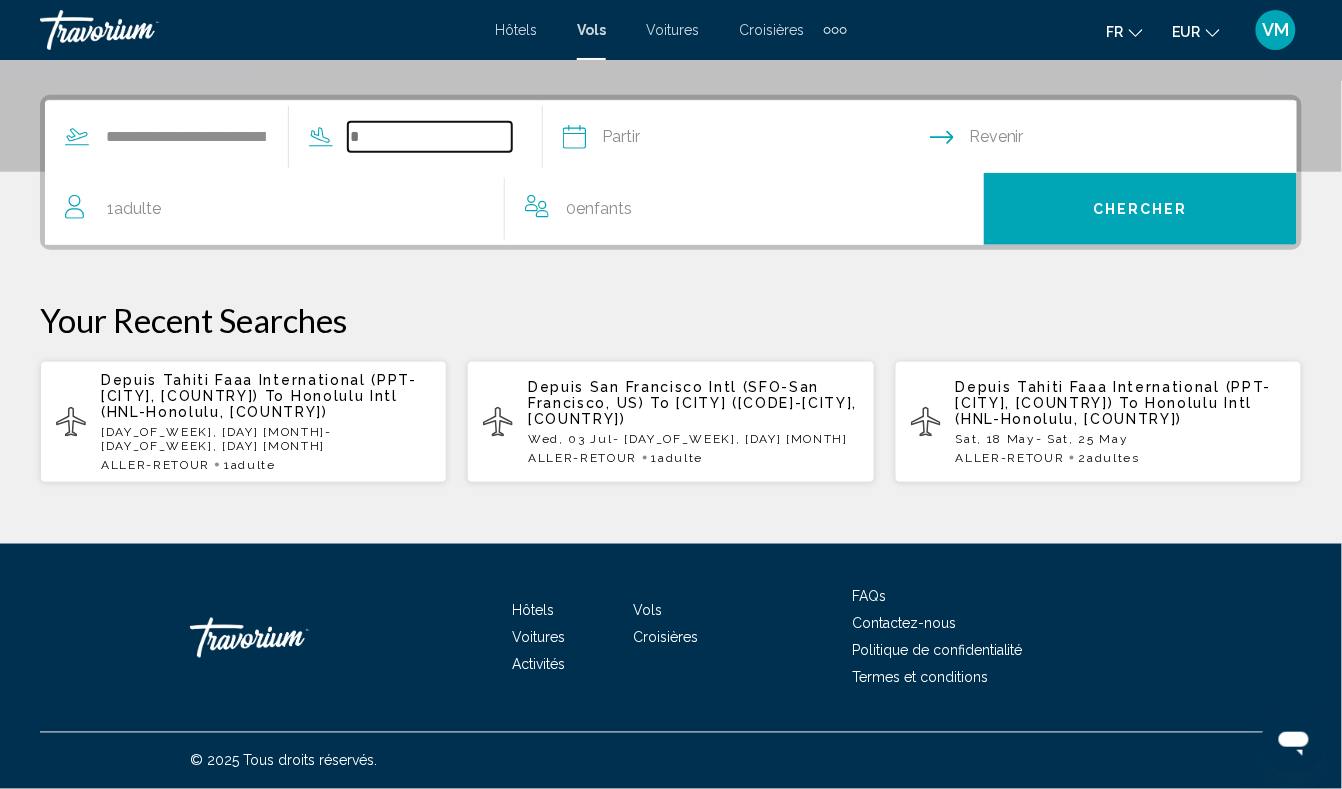 click at bounding box center [430, 137] 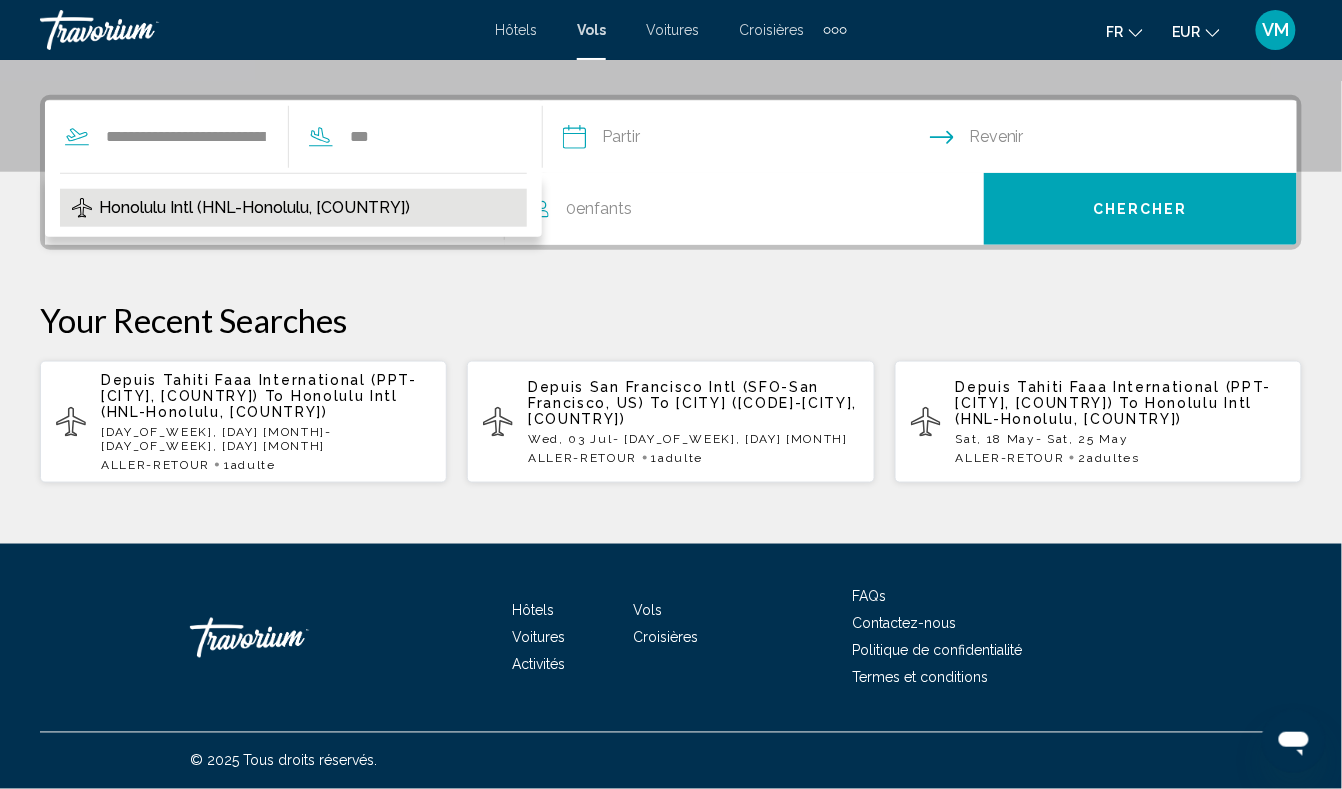 click on "Honolulu Intl (HNL-Honolulu, [COUNTRY])" at bounding box center [293, 208] 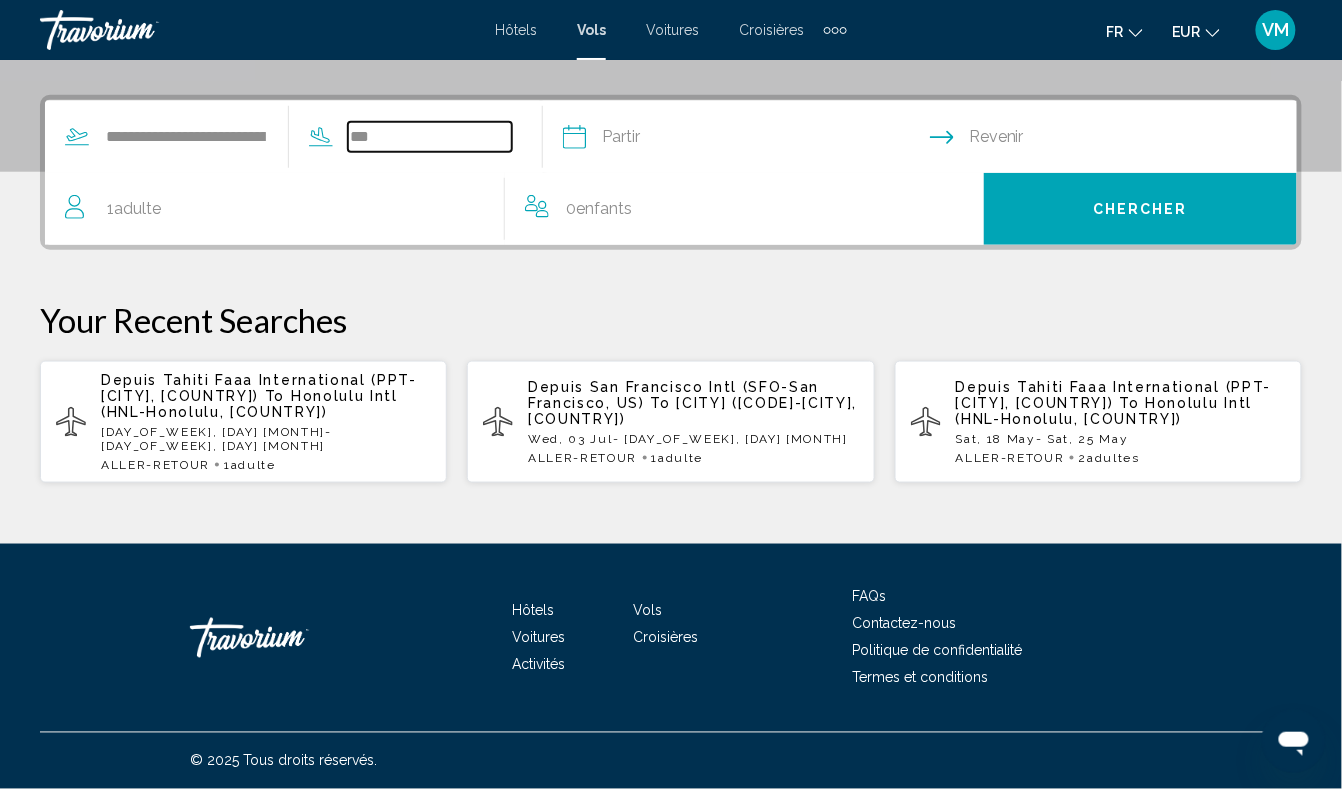 type on "**********" 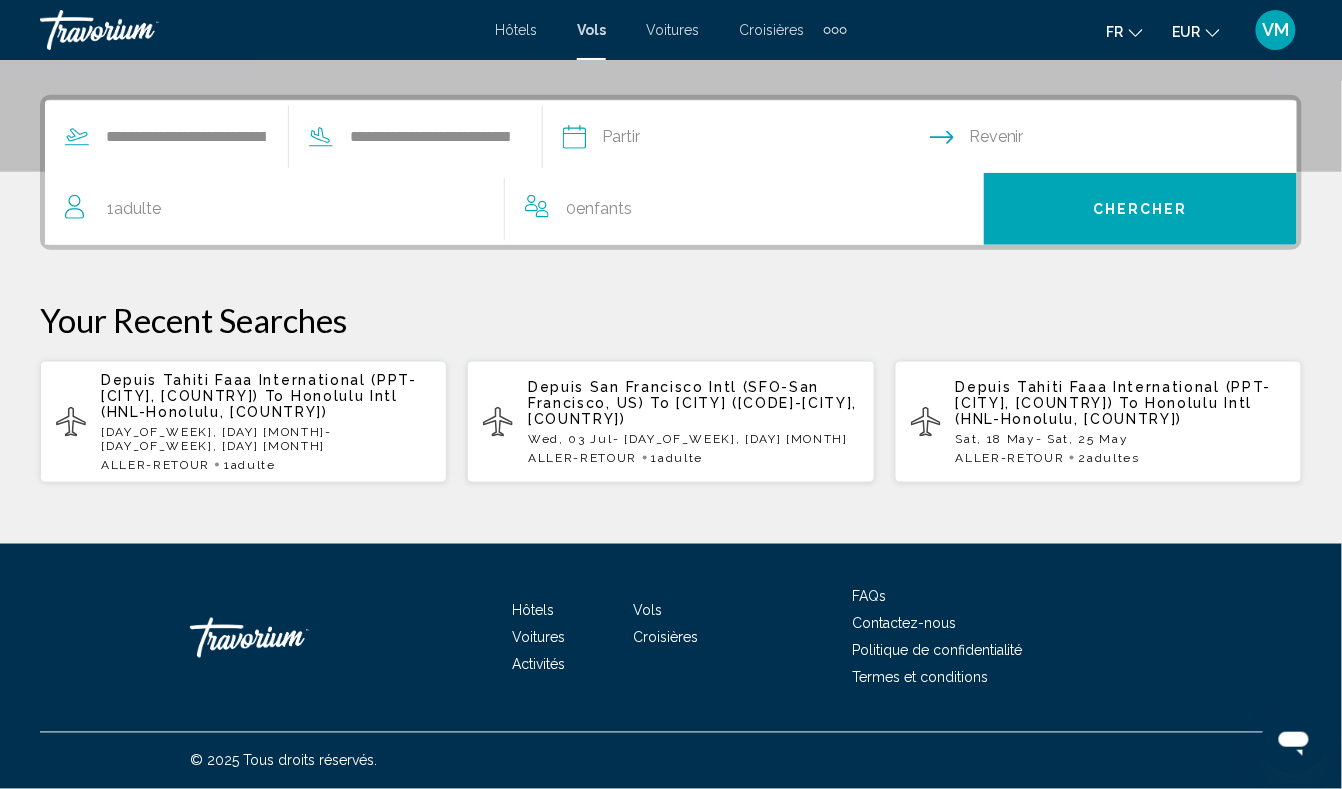 click at bounding box center [745, 140] 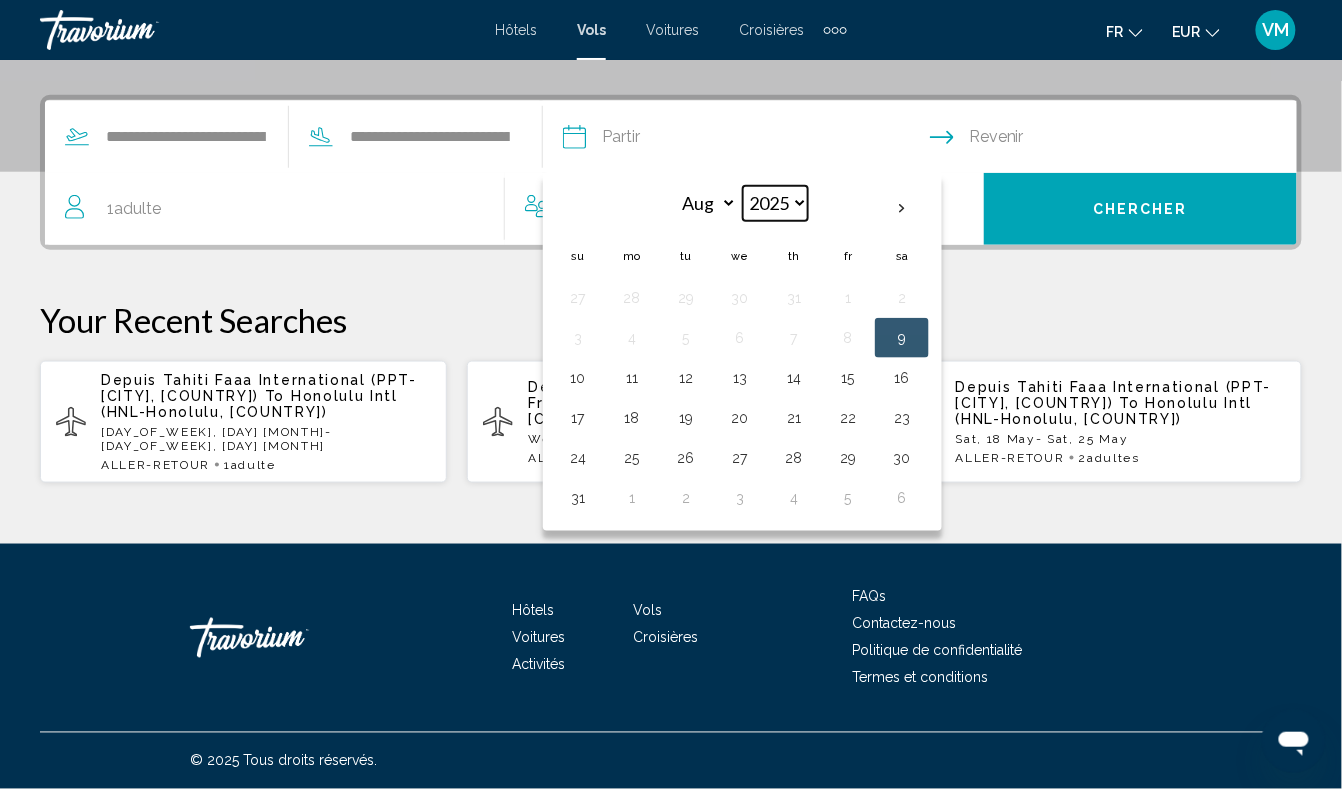 select on "****" 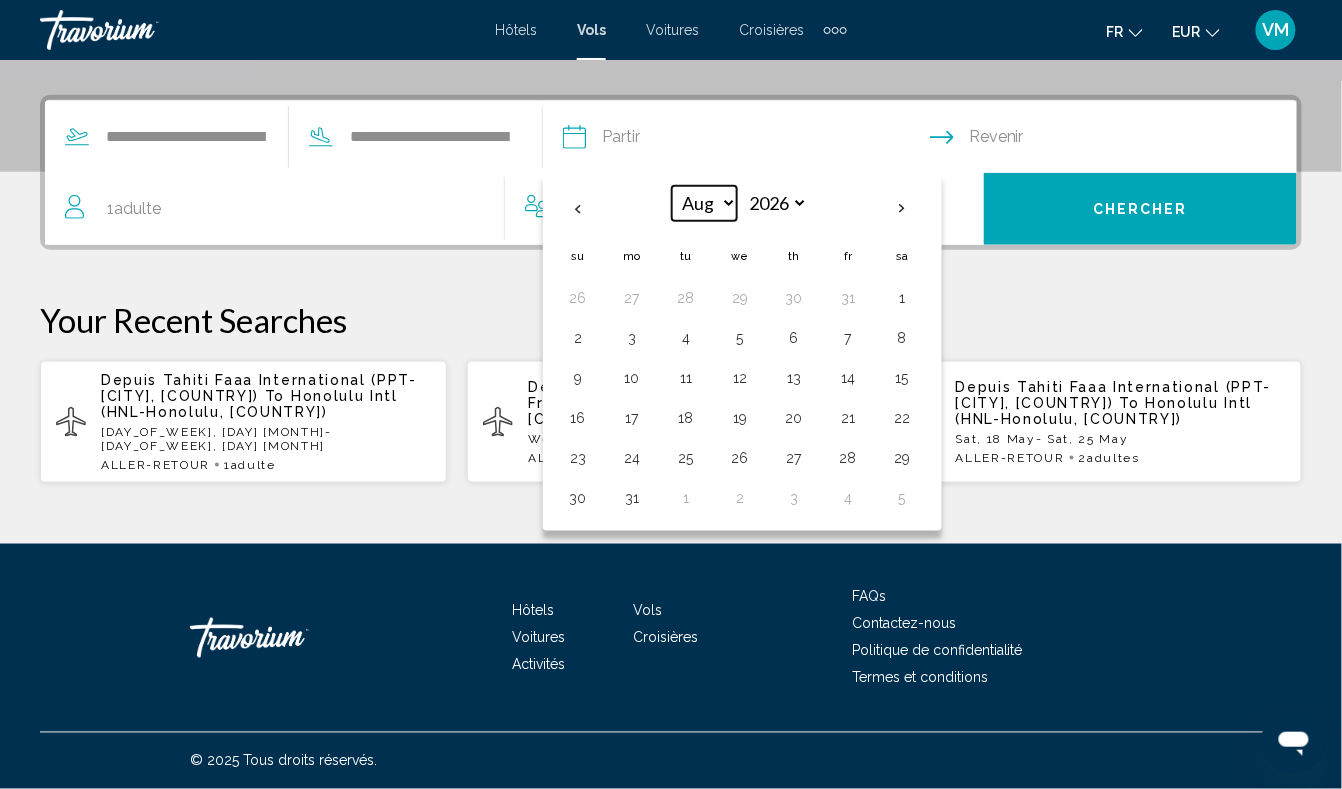 select on "*" 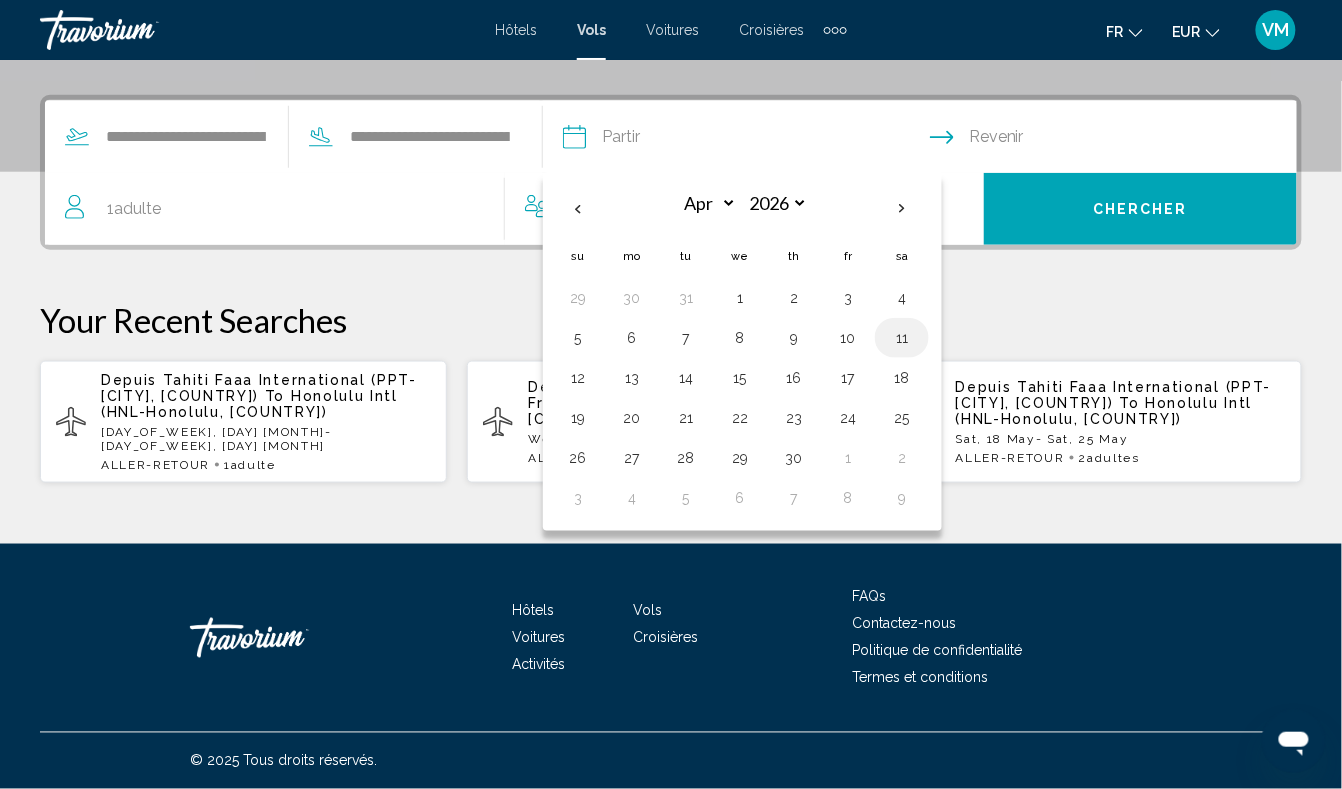 click on "11" at bounding box center (902, 338) 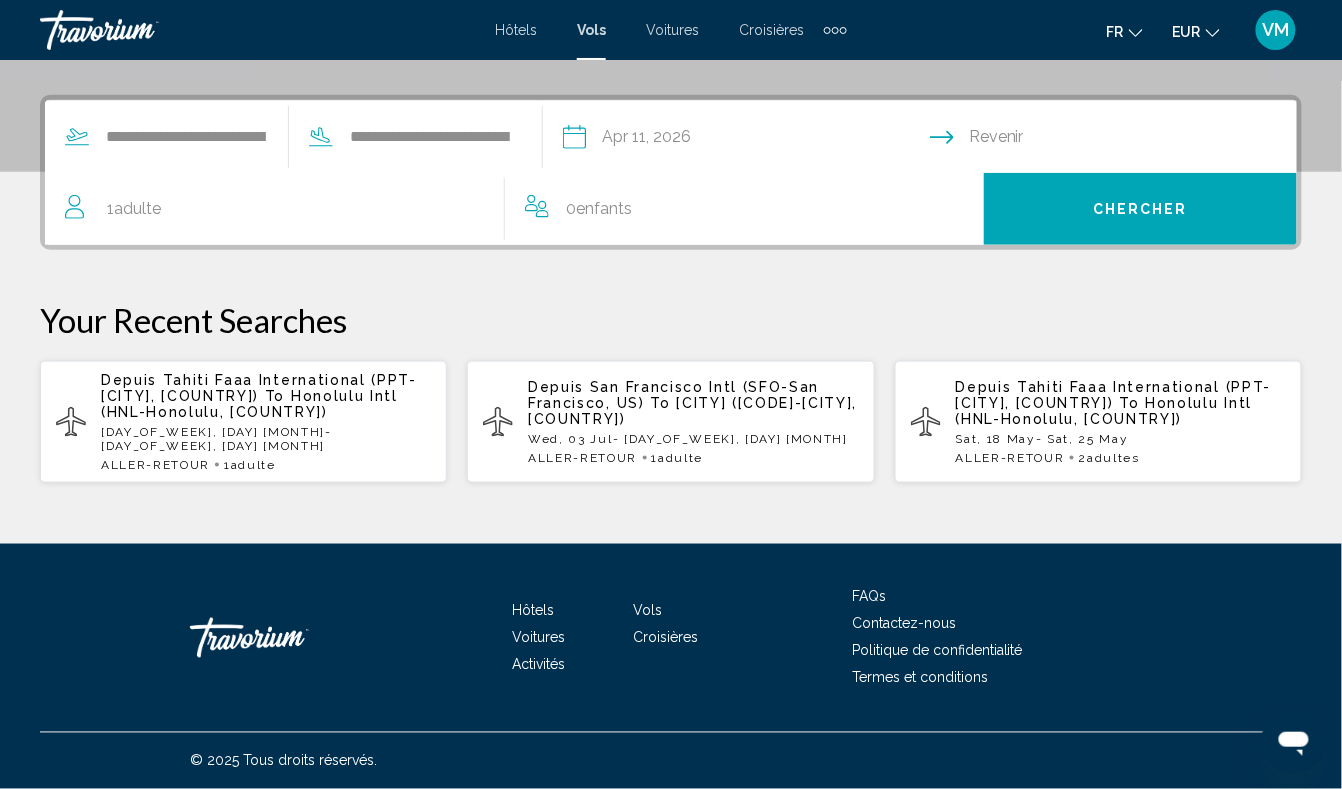 click at bounding box center [1117, 140] 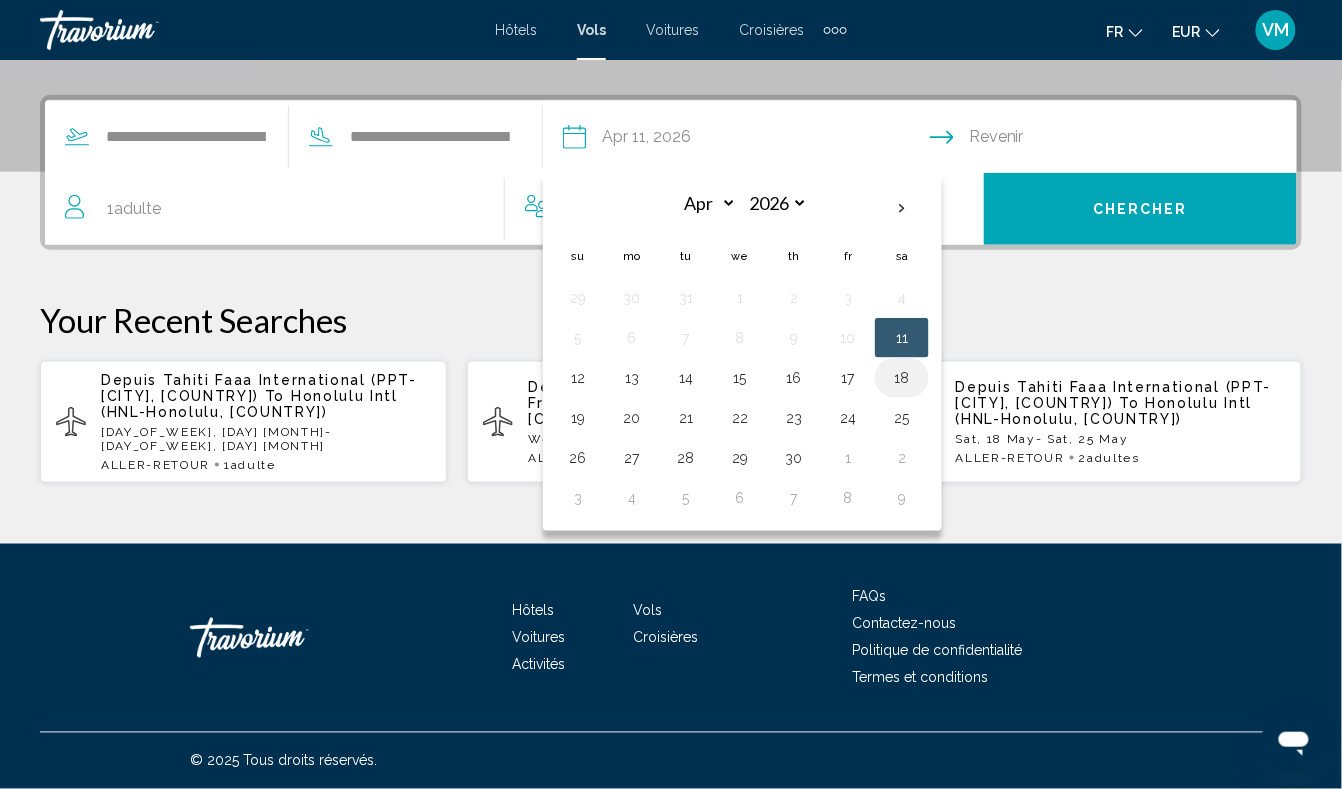 click on "18" at bounding box center [902, 378] 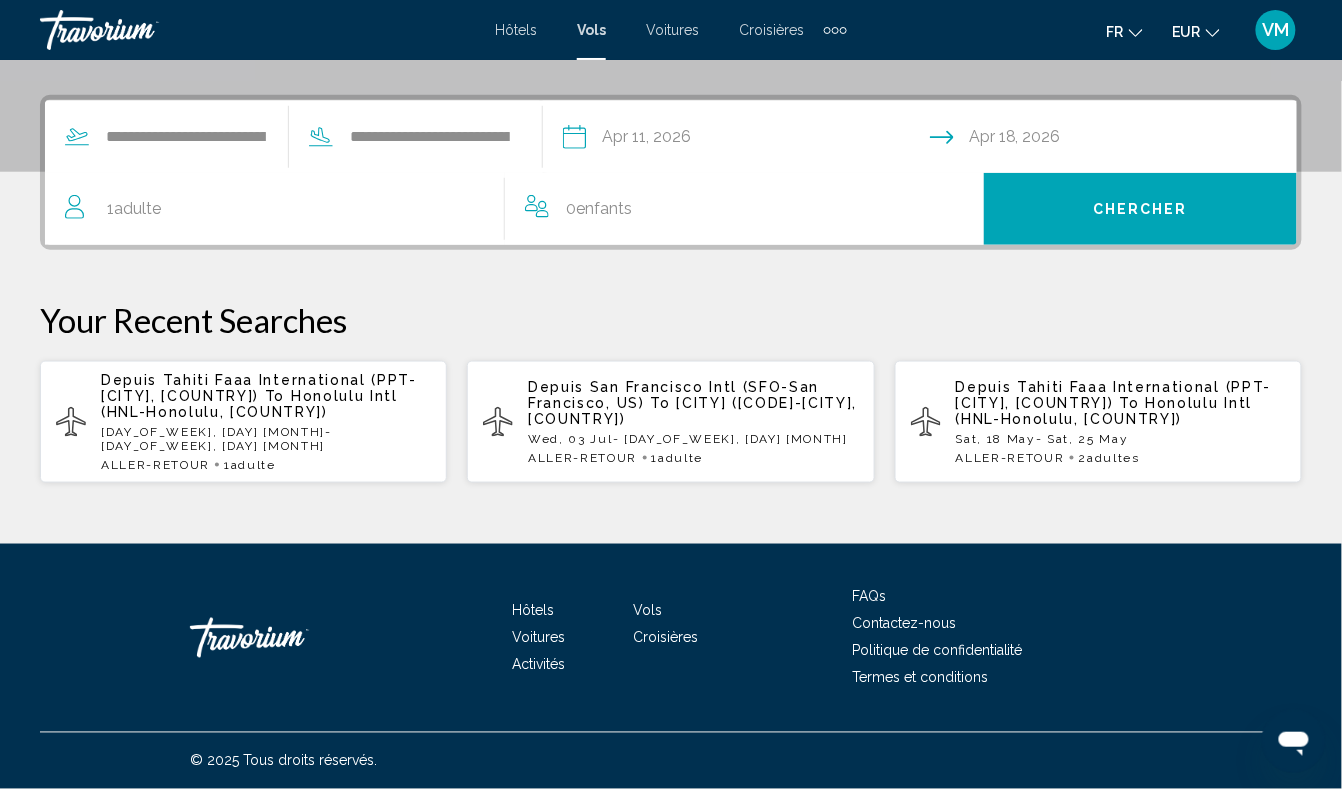 click on "1  Adulte Adultes" at bounding box center (284, 209) 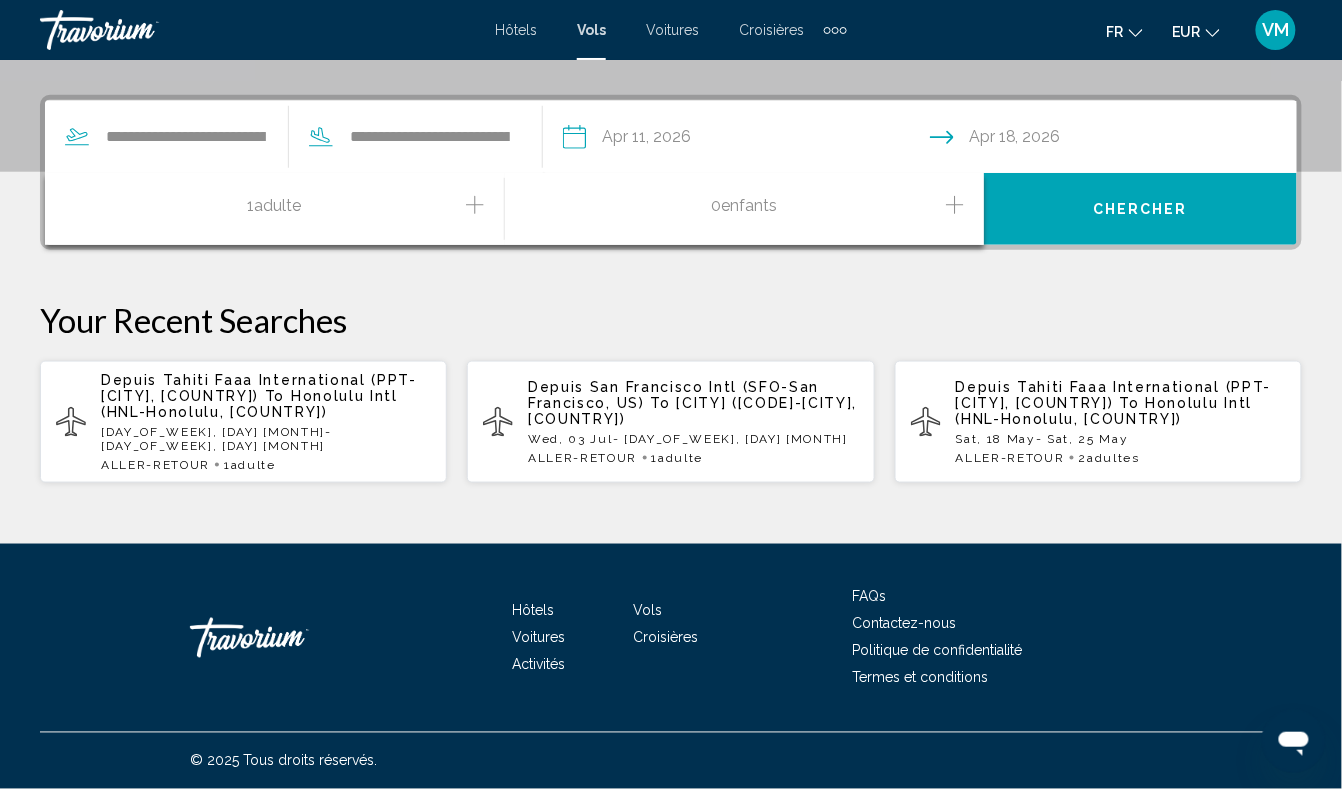 click 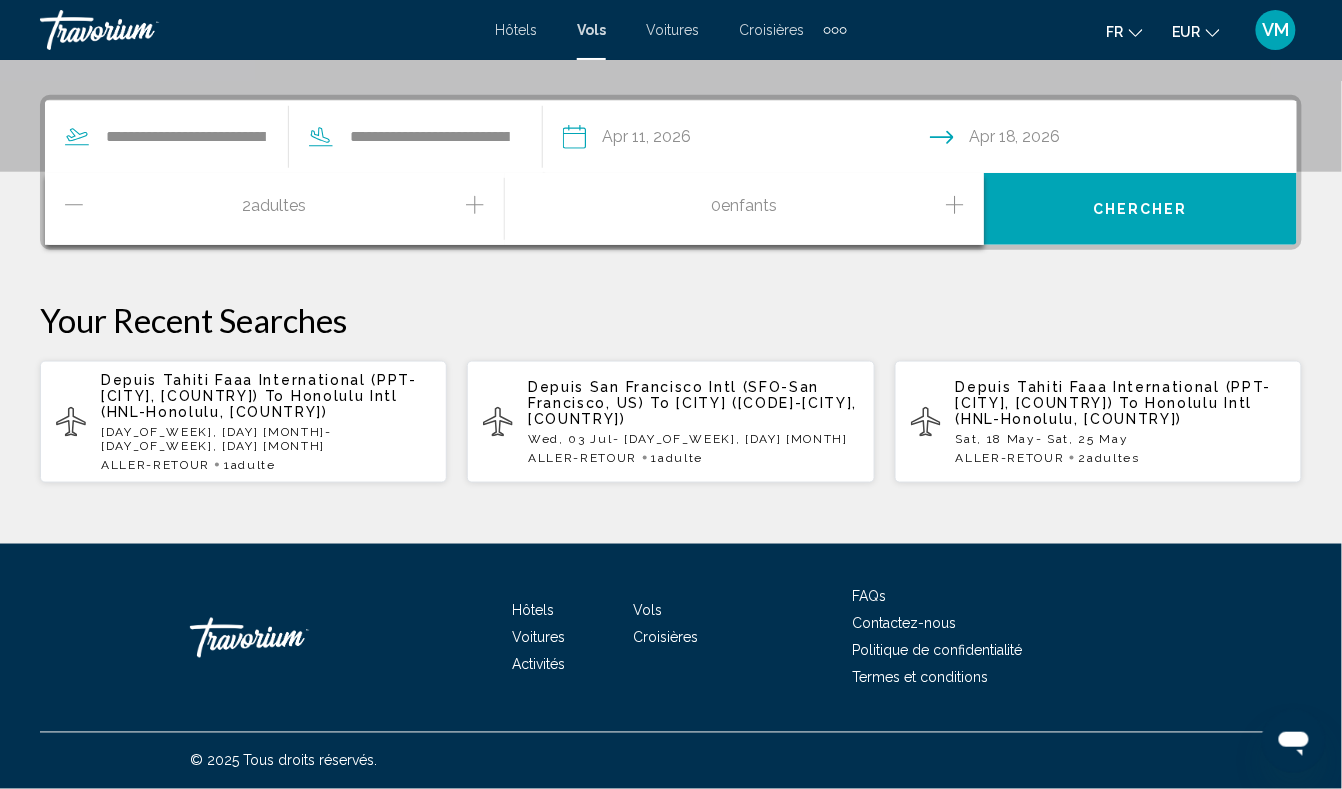 click 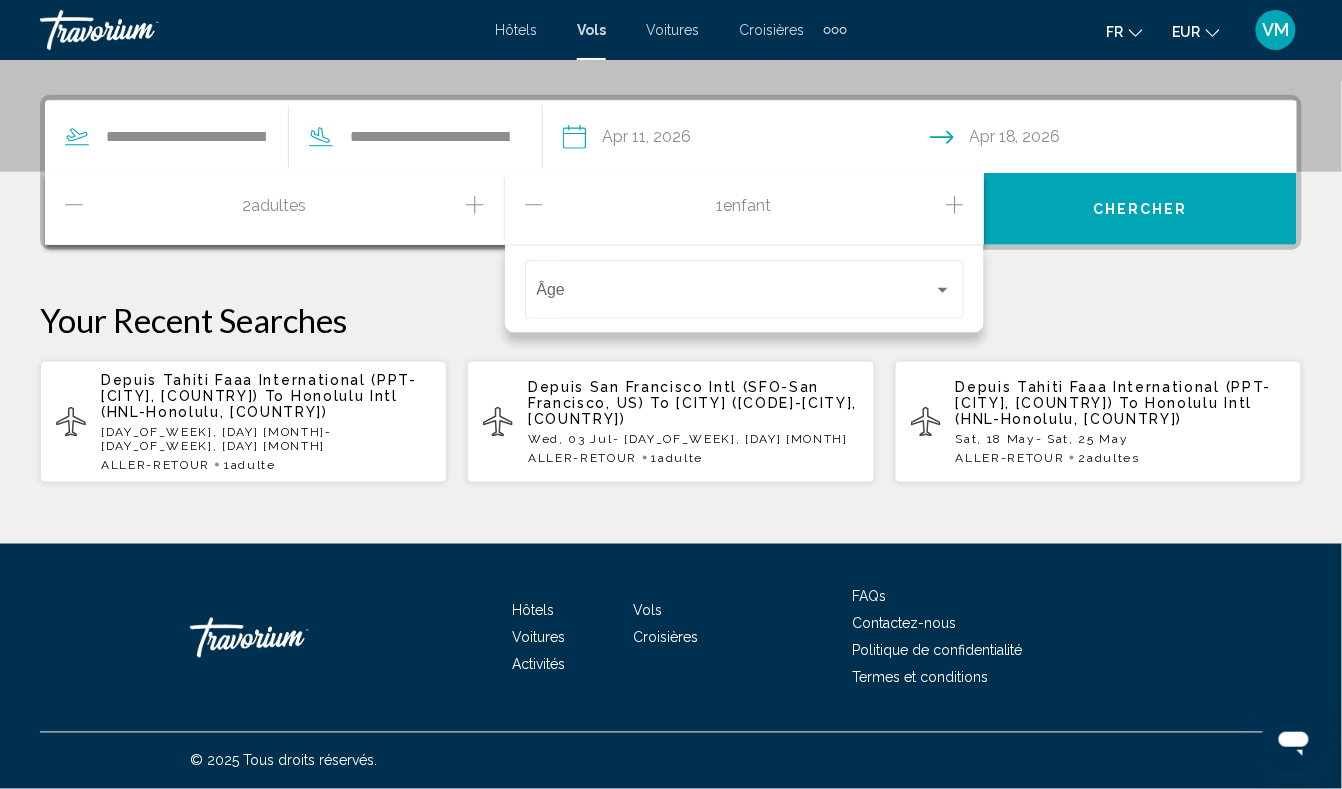 click 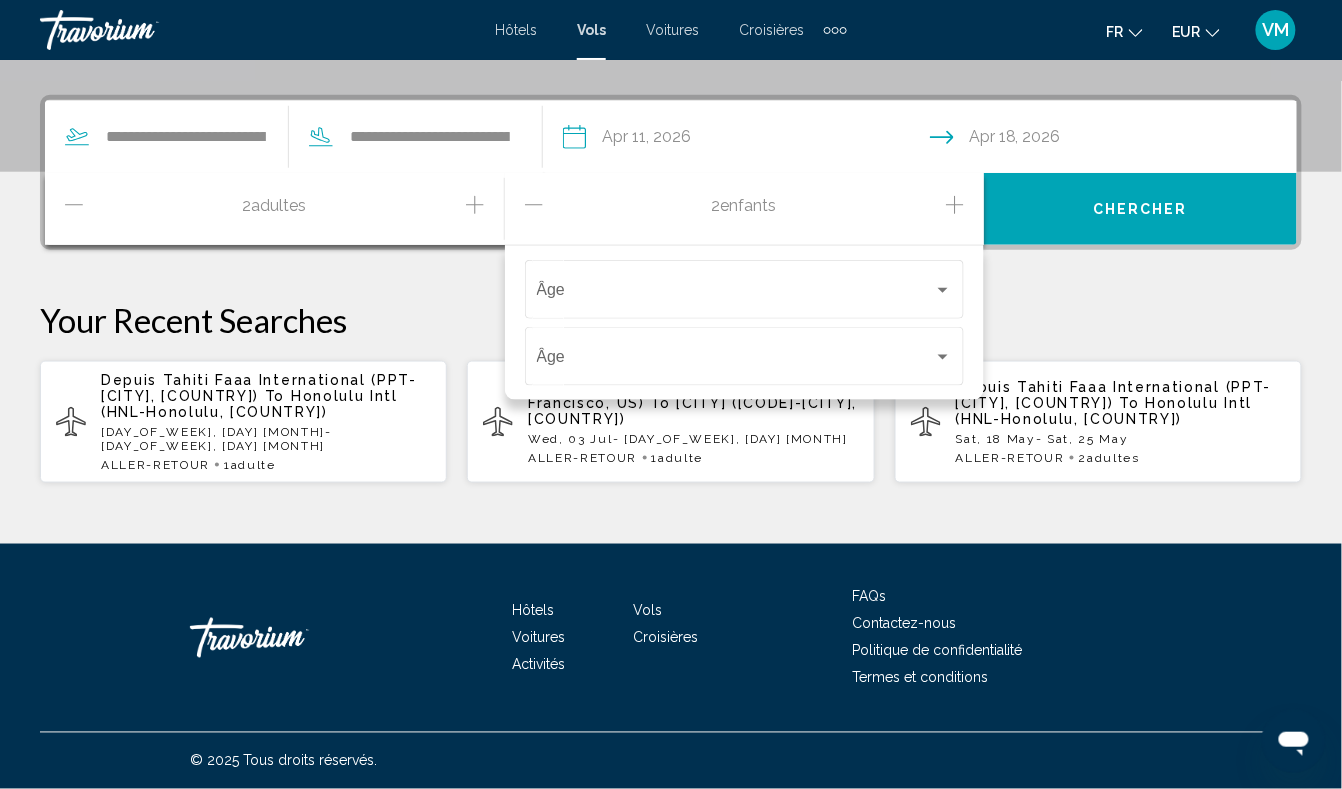 click 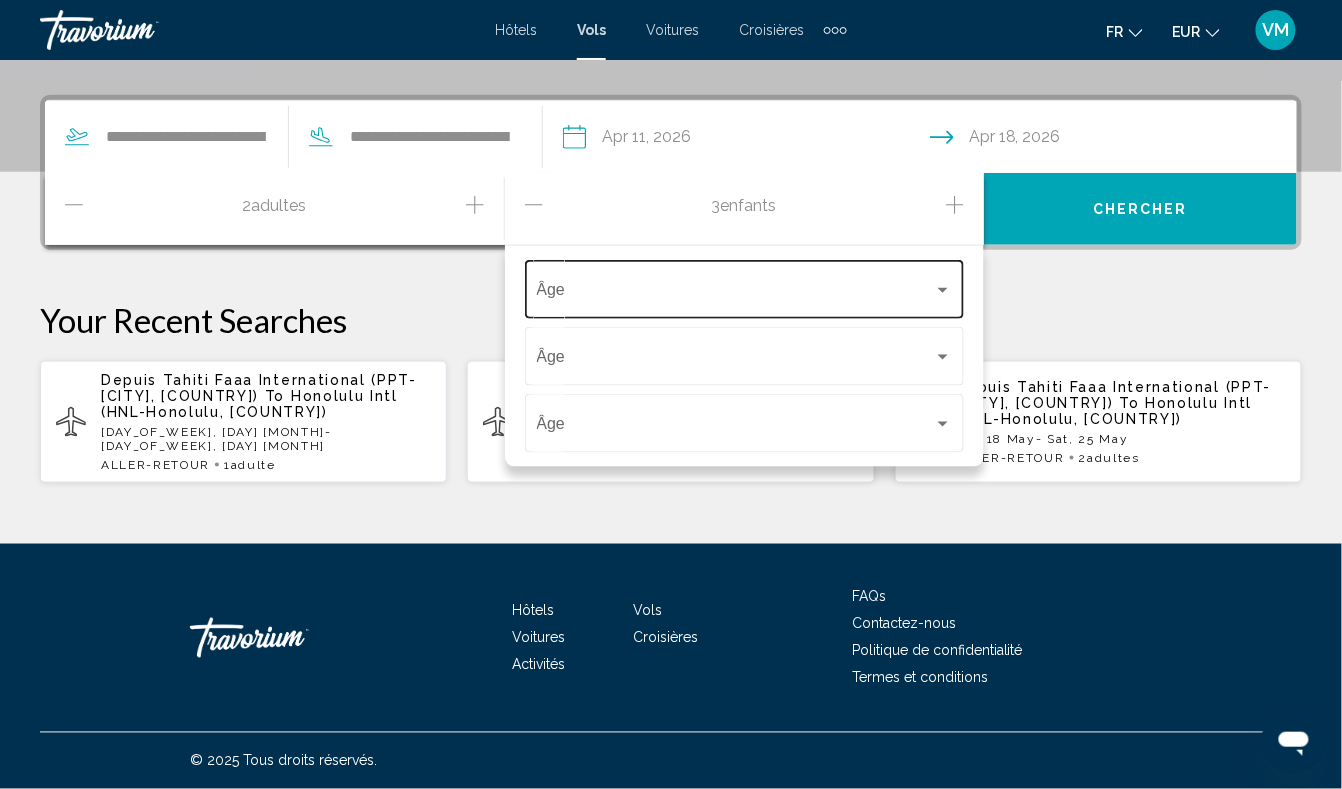 click at bounding box center [736, 294] 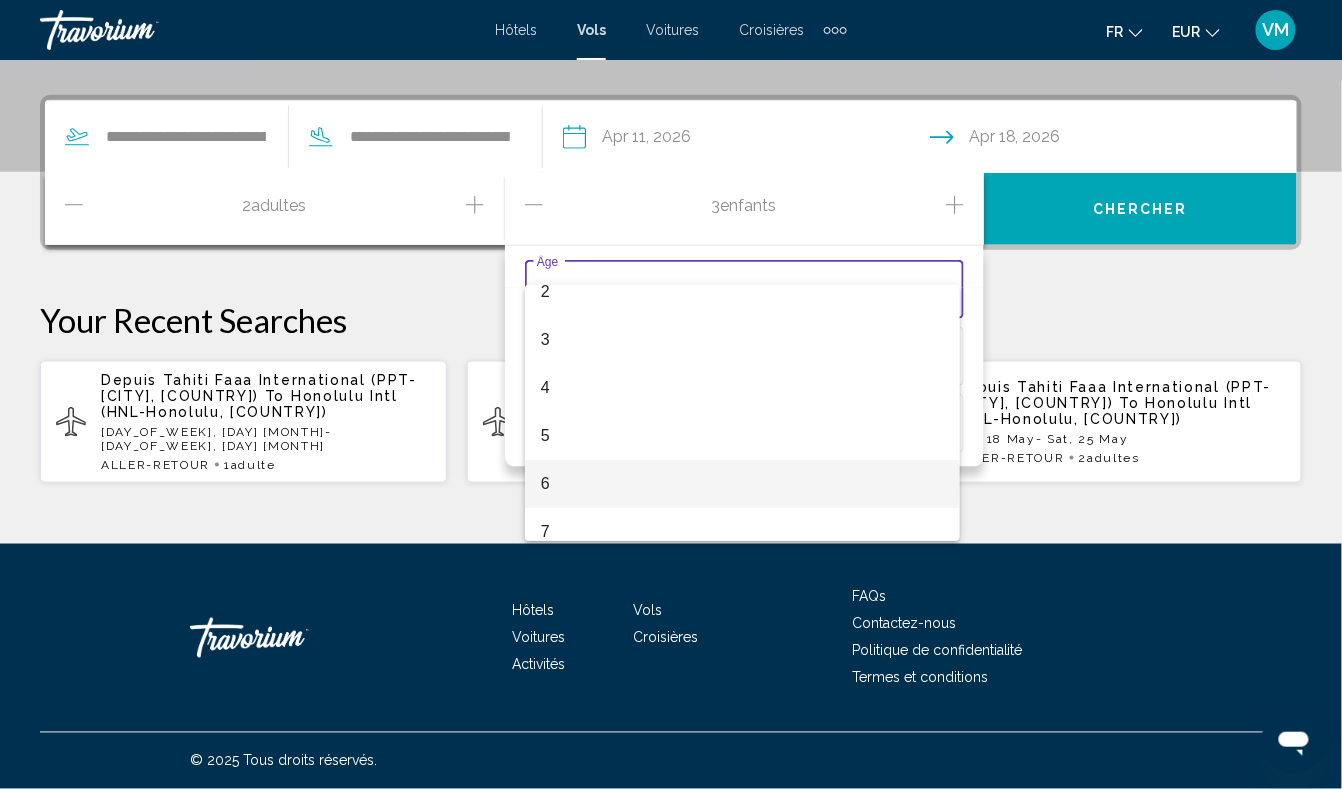 click on "6" at bounding box center [743, 484] 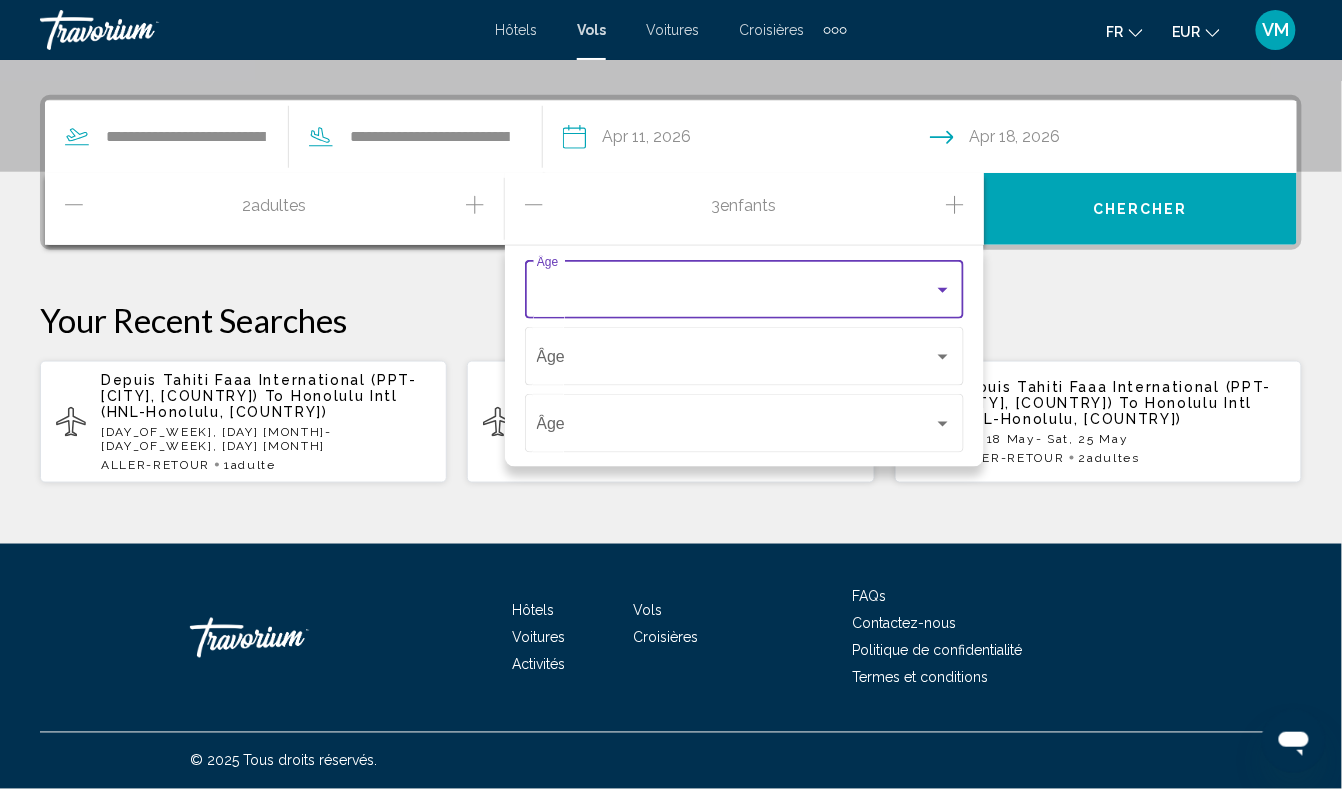 scroll, scrollTop: 112, scrollLeft: 0, axis: vertical 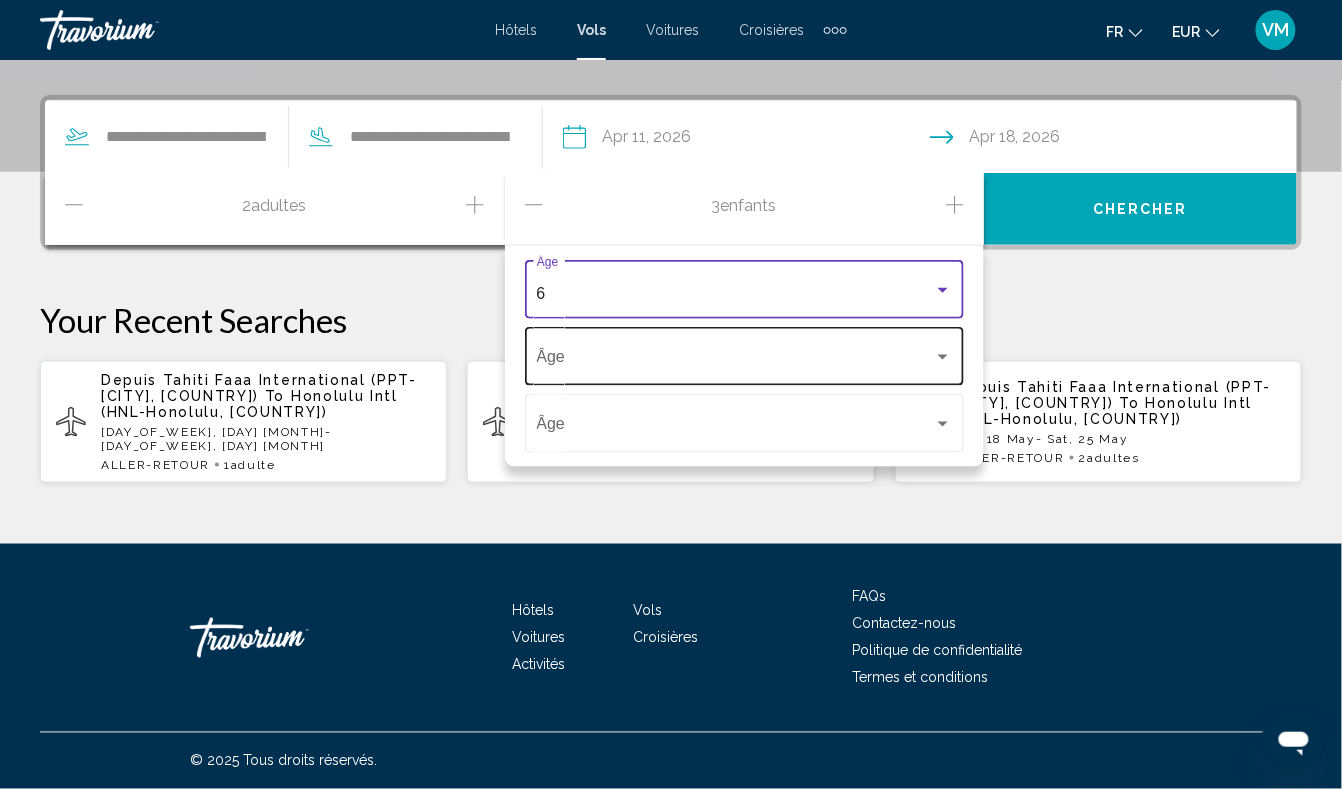 click on "Âge" at bounding box center (745, 354) 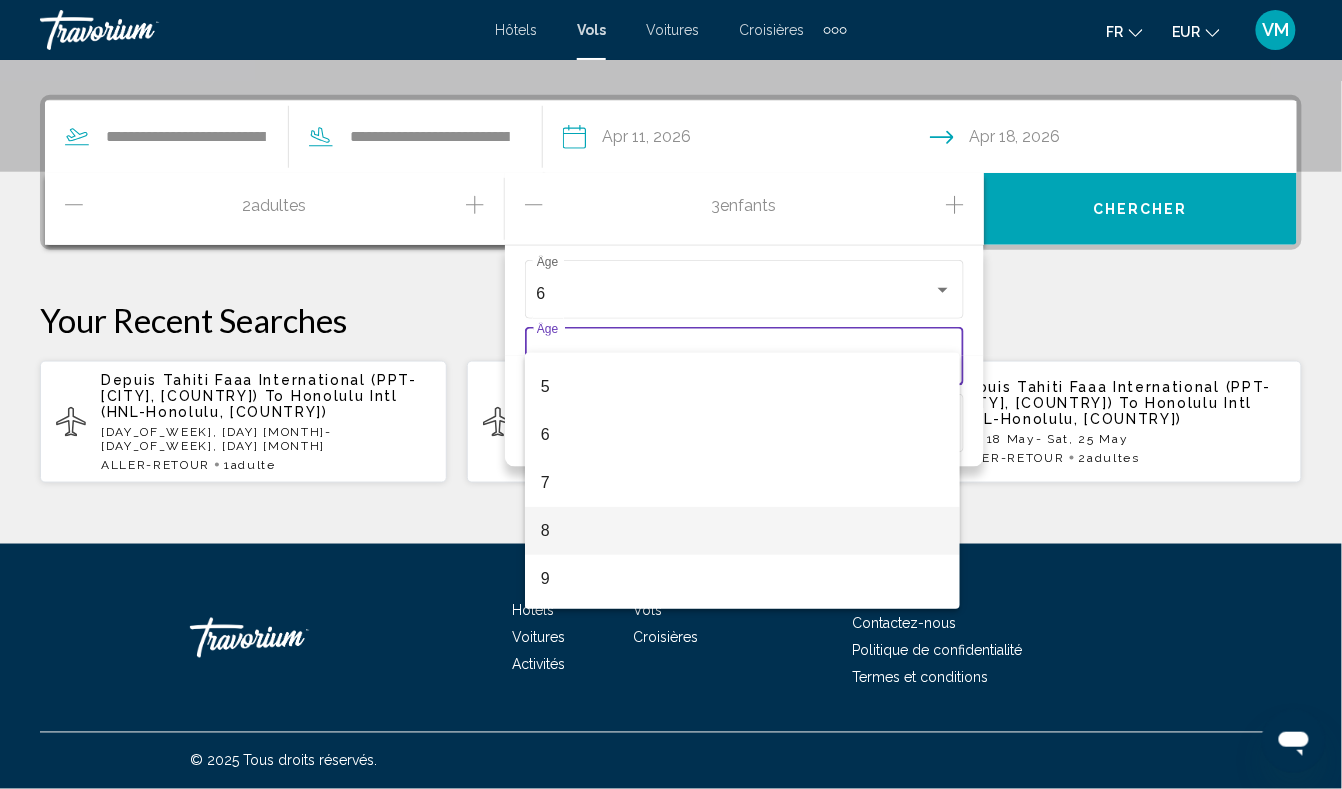 click on "8" at bounding box center (743, 531) 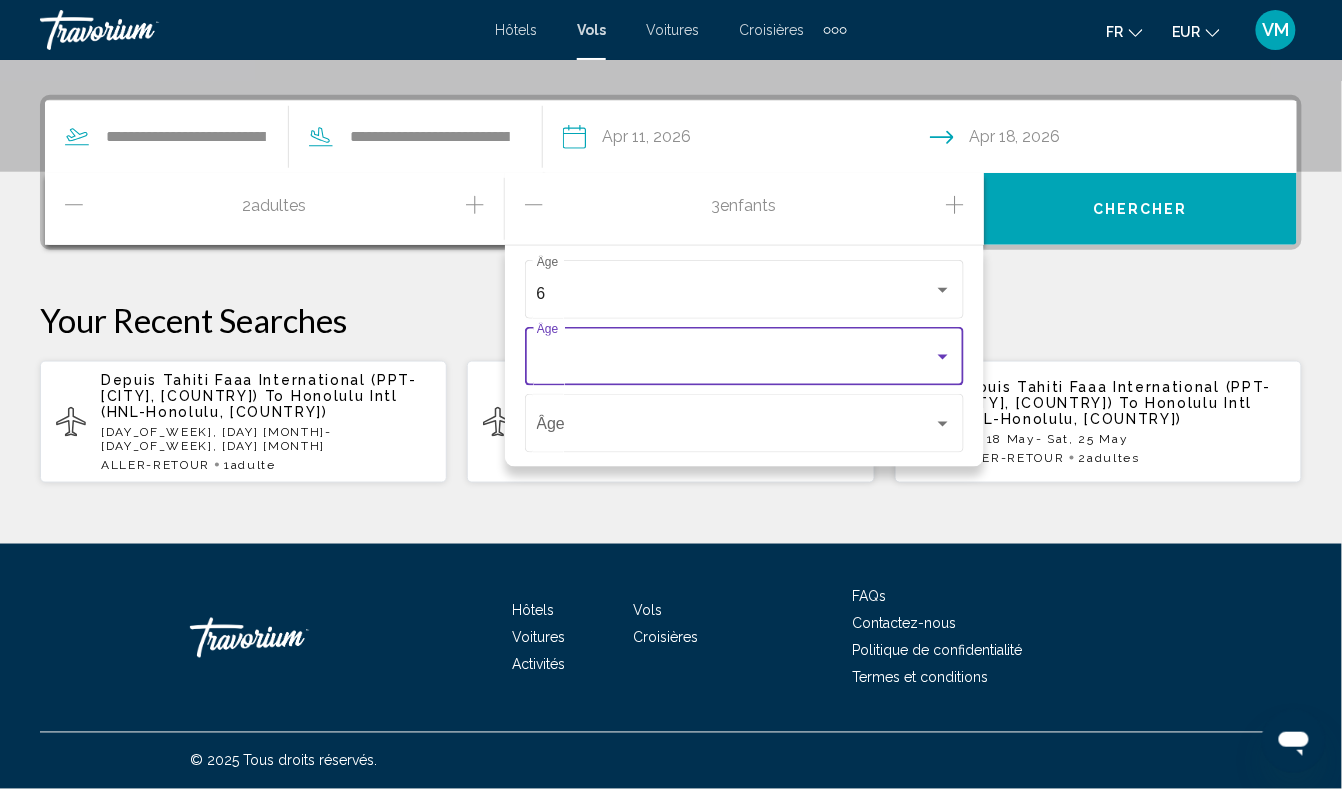 scroll, scrollTop: 229, scrollLeft: 0, axis: vertical 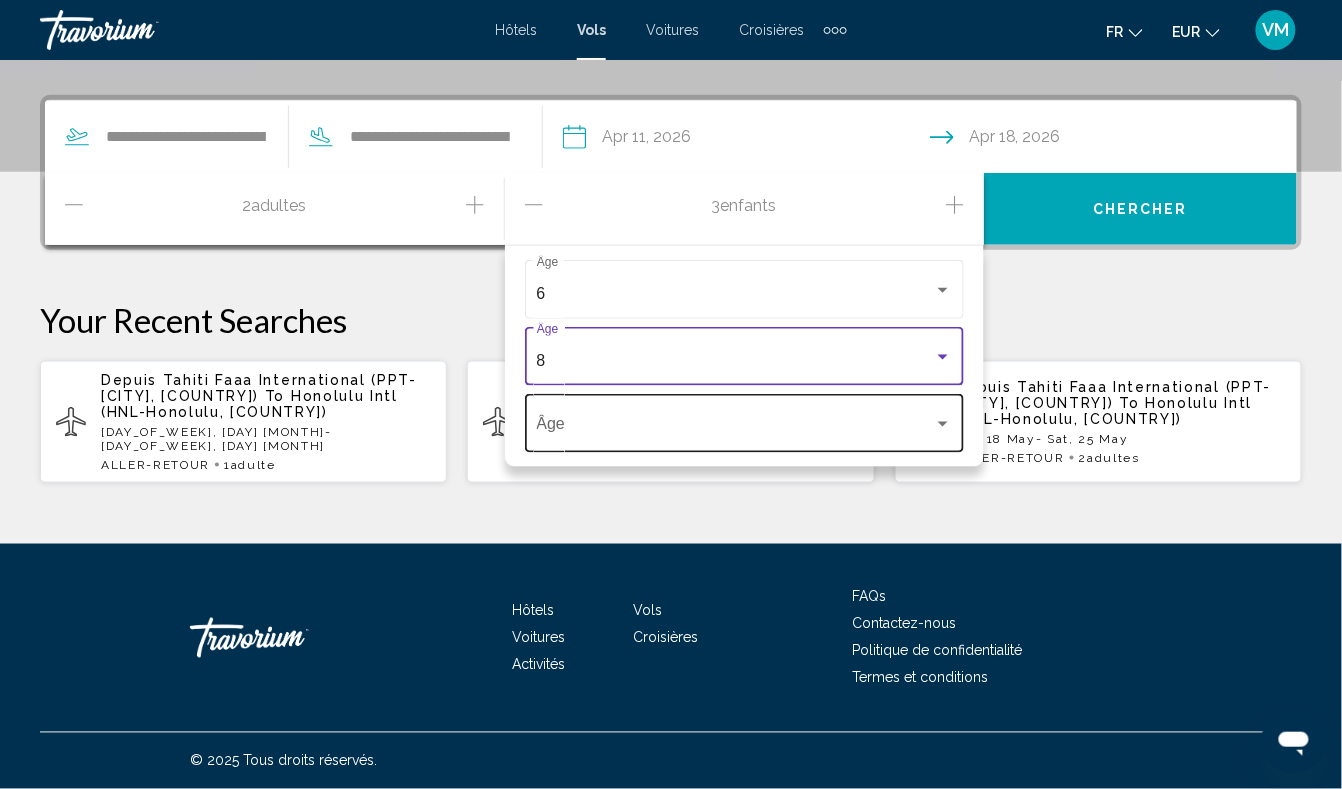 click at bounding box center [745, 428] 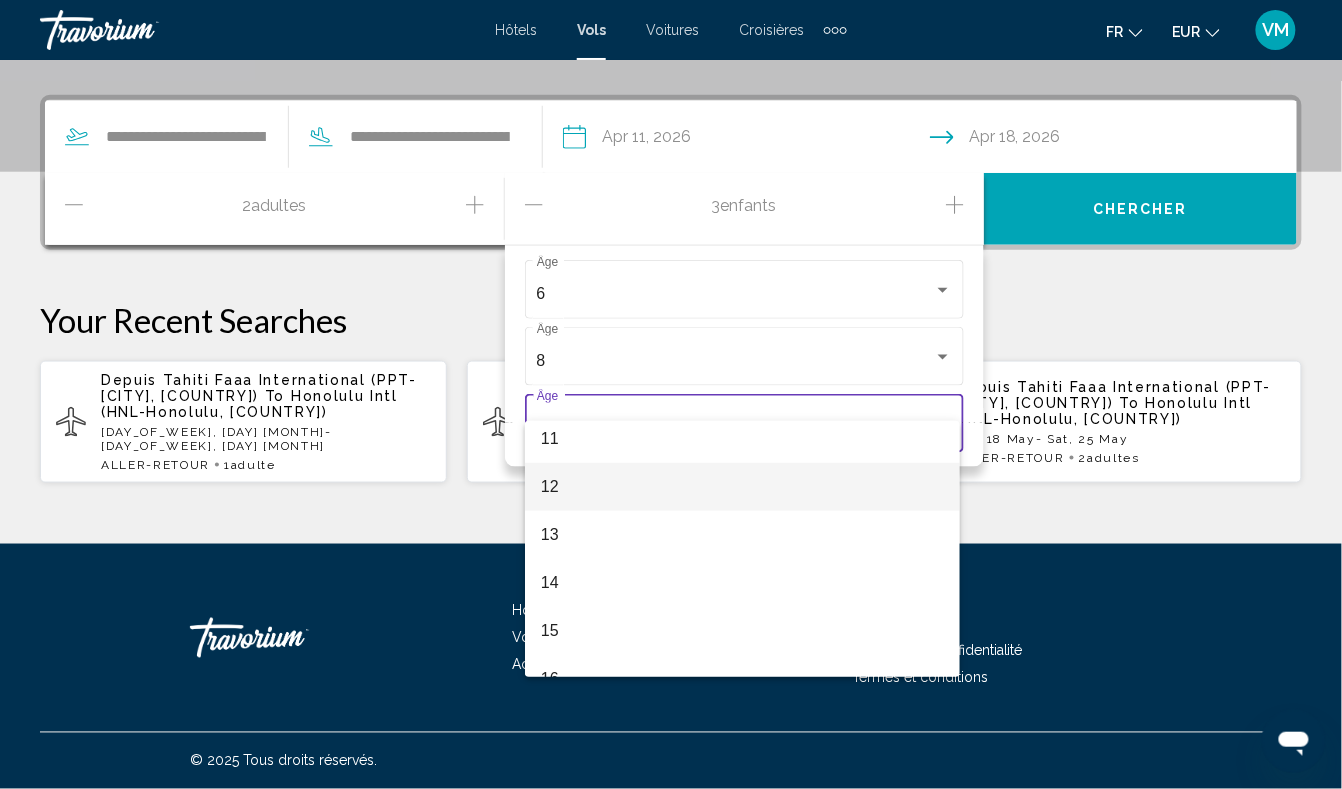 scroll, scrollTop: 544, scrollLeft: 0, axis: vertical 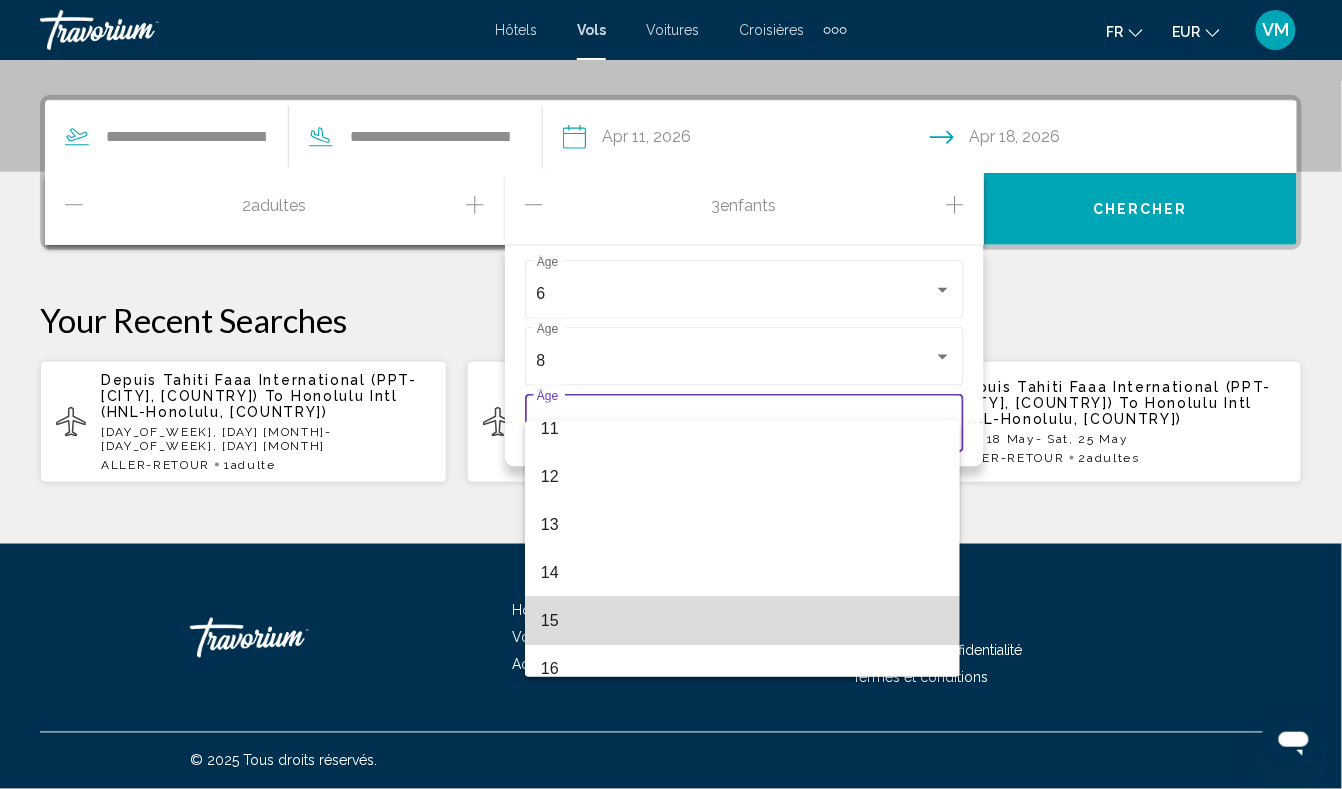 click on "15" at bounding box center (743, 621) 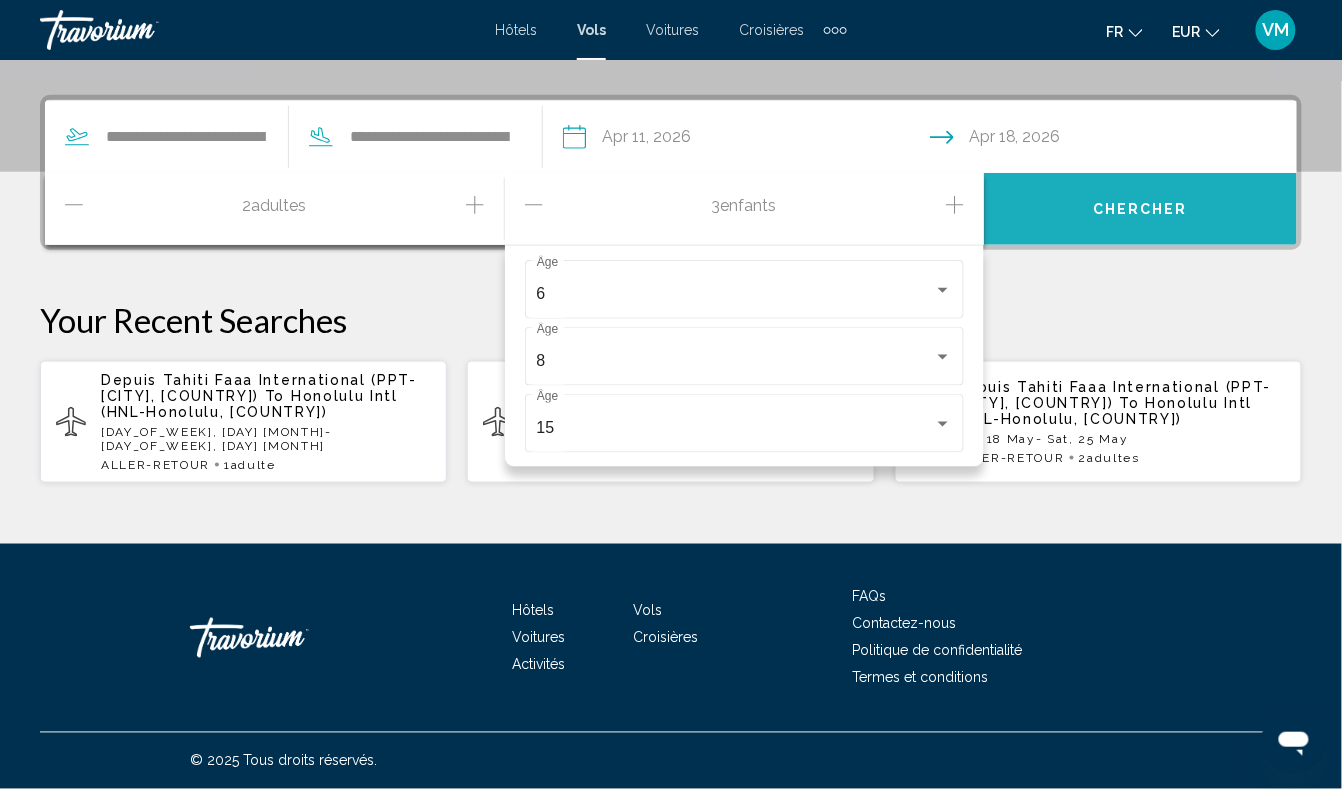 click on "Chercher" at bounding box center [1140, 209] 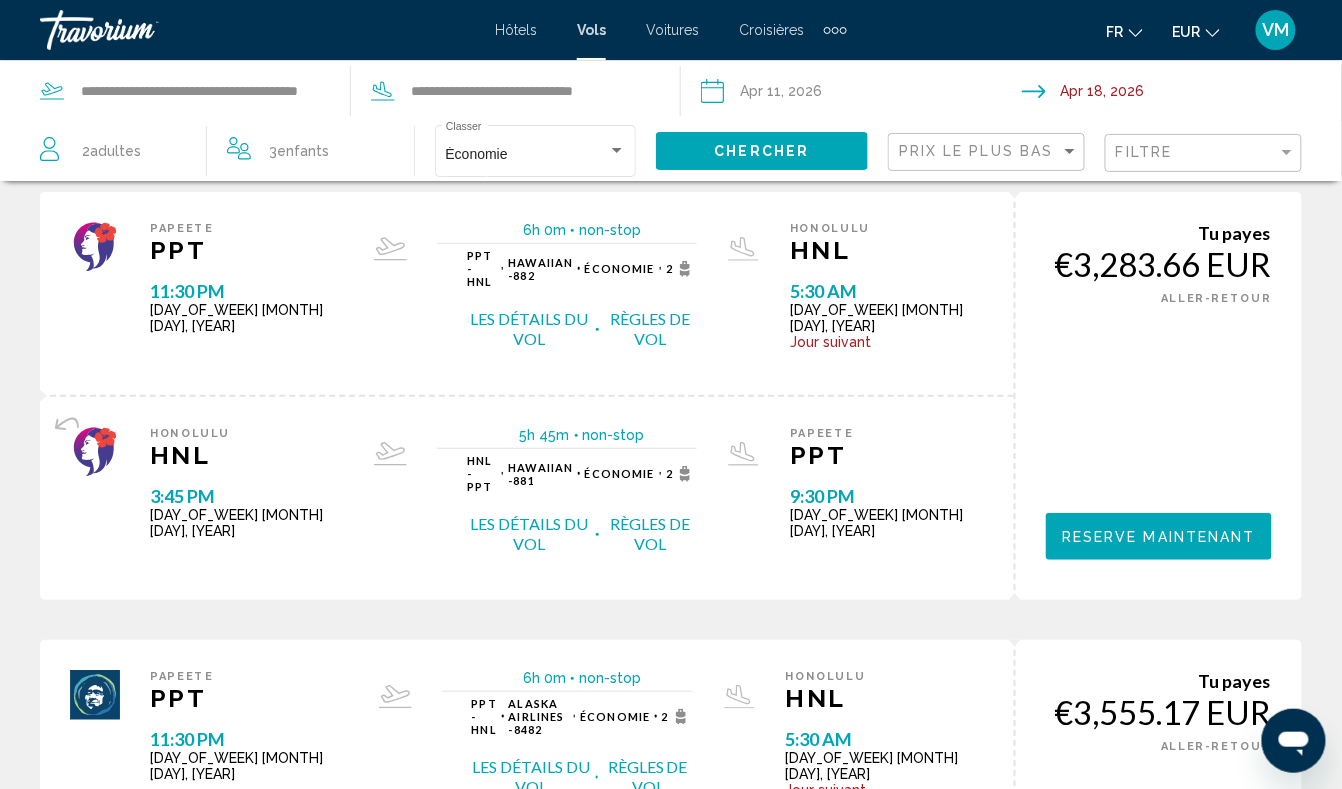 scroll, scrollTop: 66, scrollLeft: 0, axis: vertical 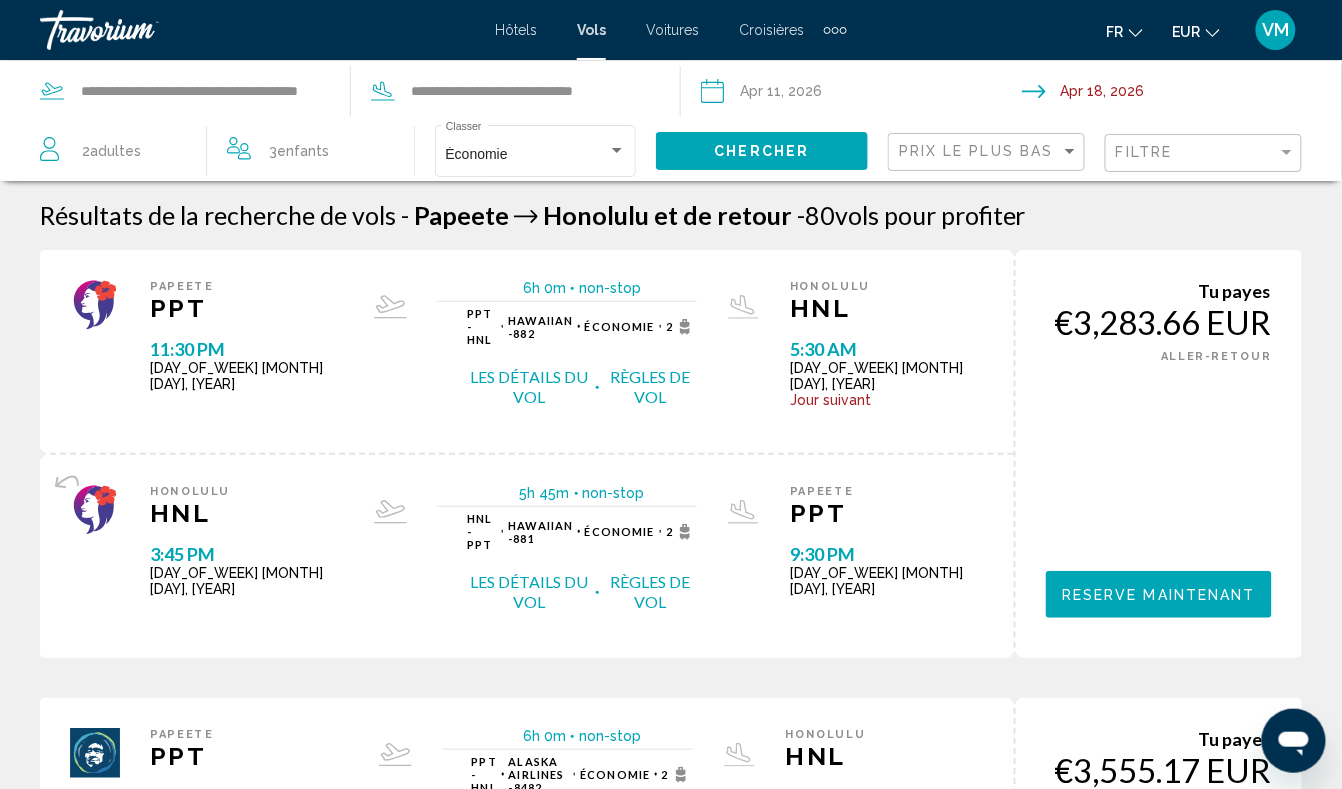 click on "Reserve maintenant" at bounding box center [1159, 595] 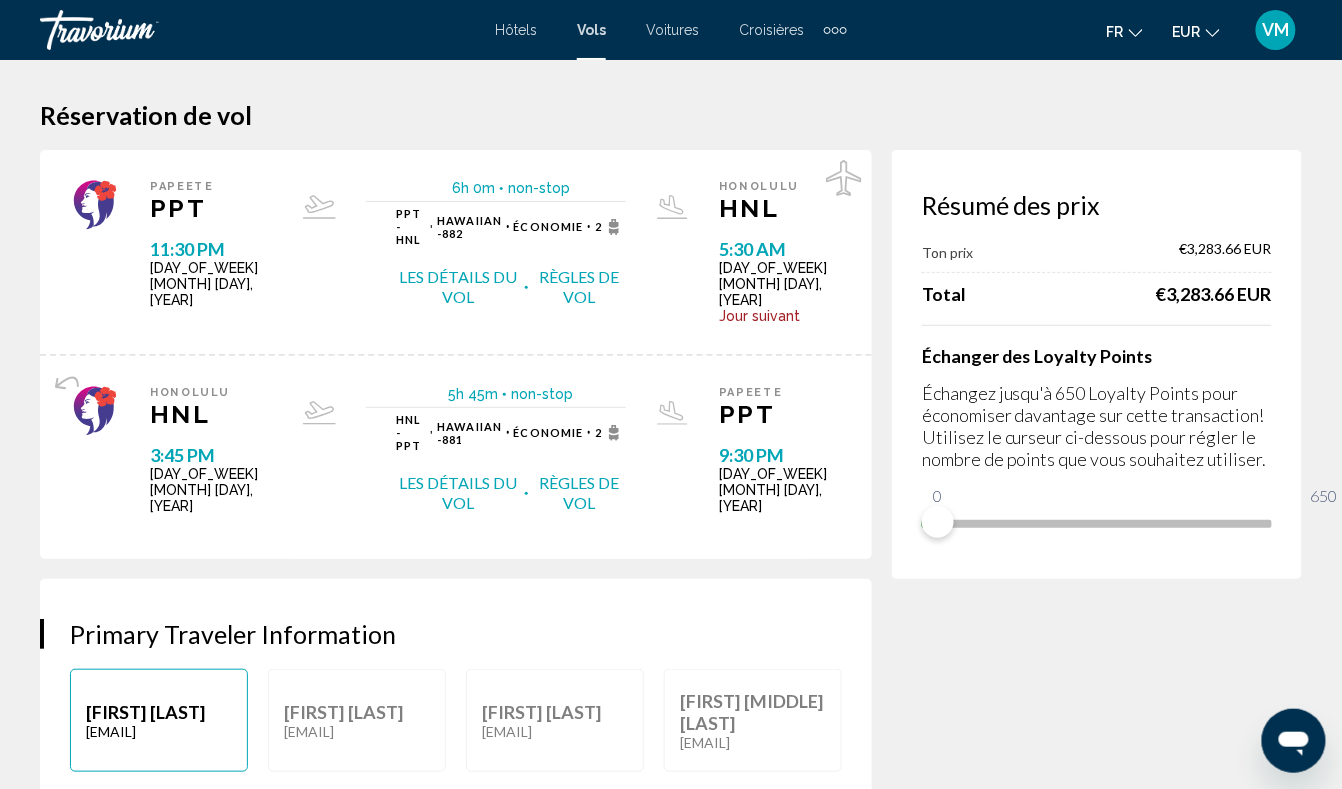 scroll, scrollTop: 0, scrollLeft: 53, axis: horizontal 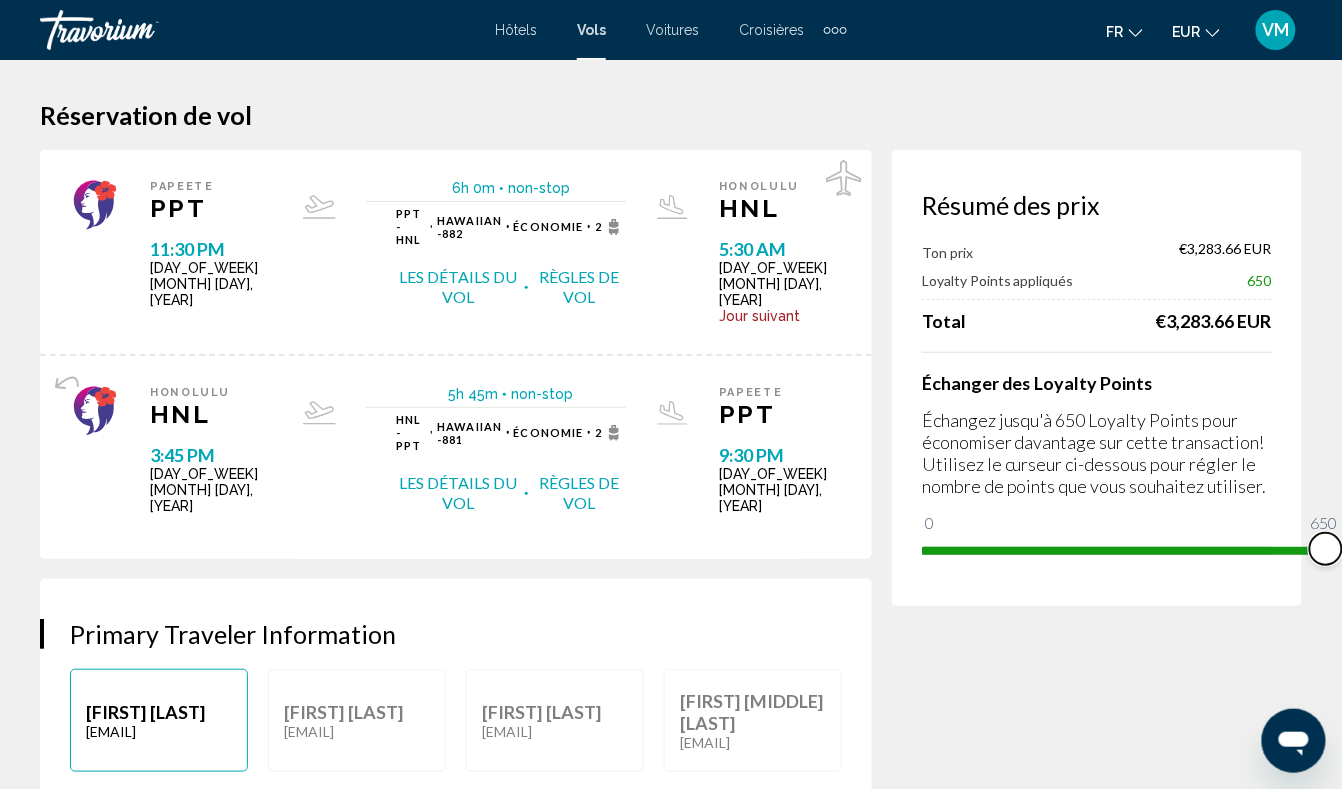 drag, startPoint x: 899, startPoint y: 610, endPoint x: 1293, endPoint y: 618, distance: 394.0812 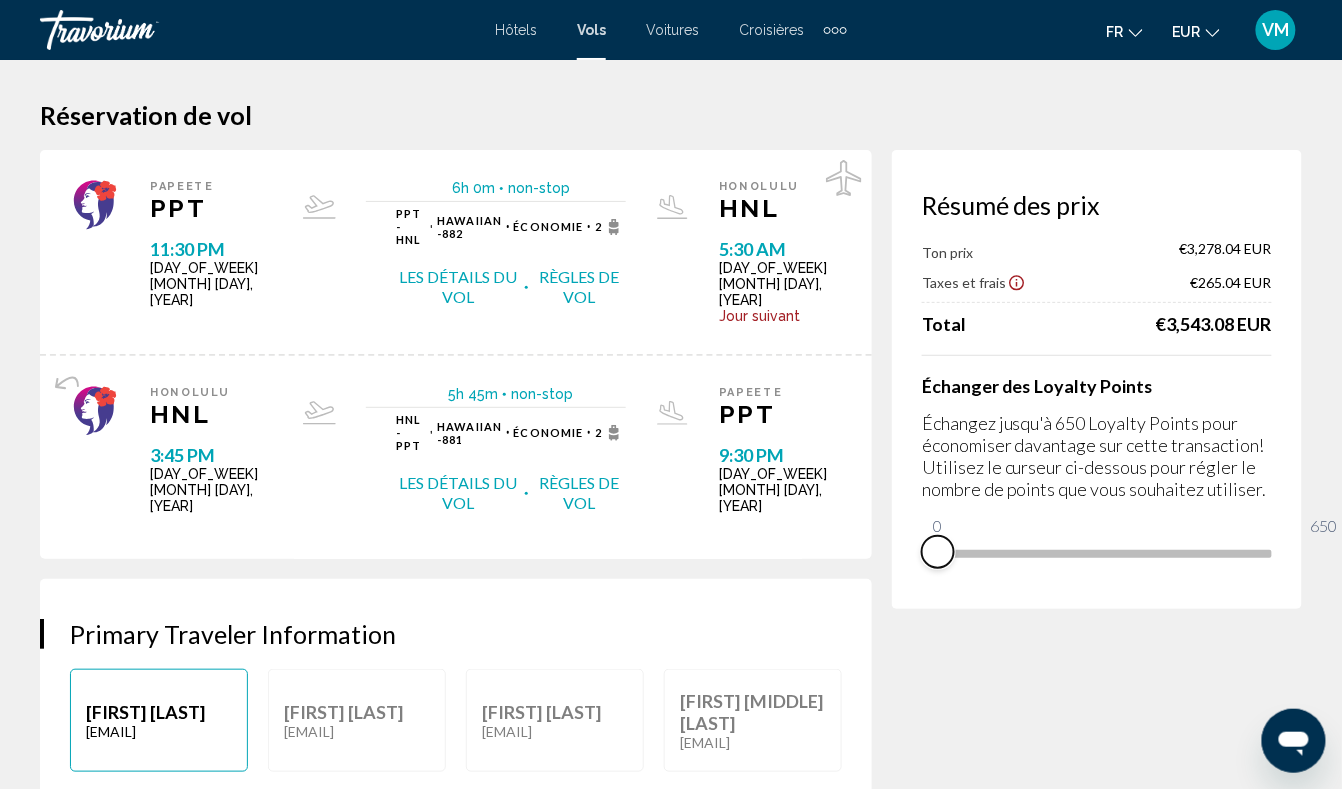 drag, startPoint x: 1291, startPoint y: 676, endPoint x: 797, endPoint y: 672, distance: 494.0162 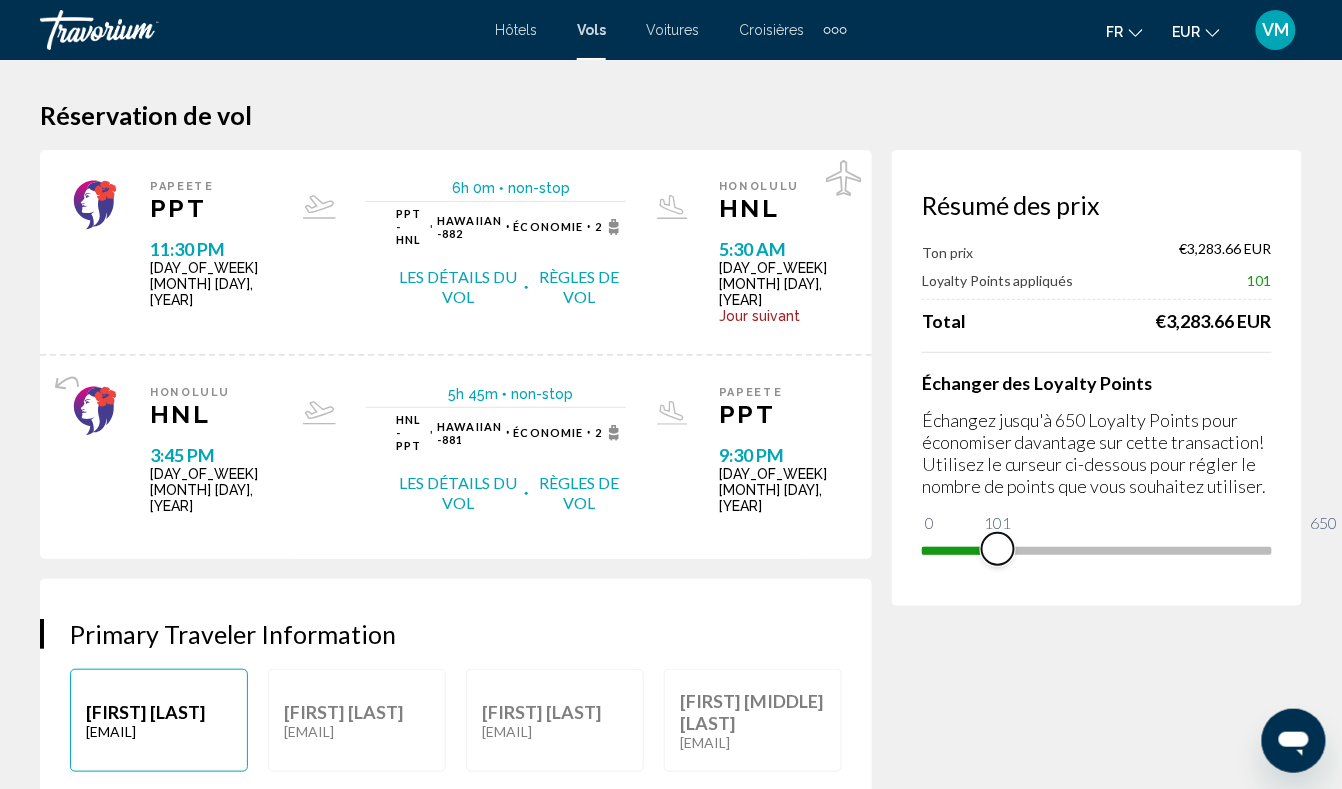 drag, startPoint x: 910, startPoint y: 614, endPoint x: 963, endPoint y: 614, distance: 53 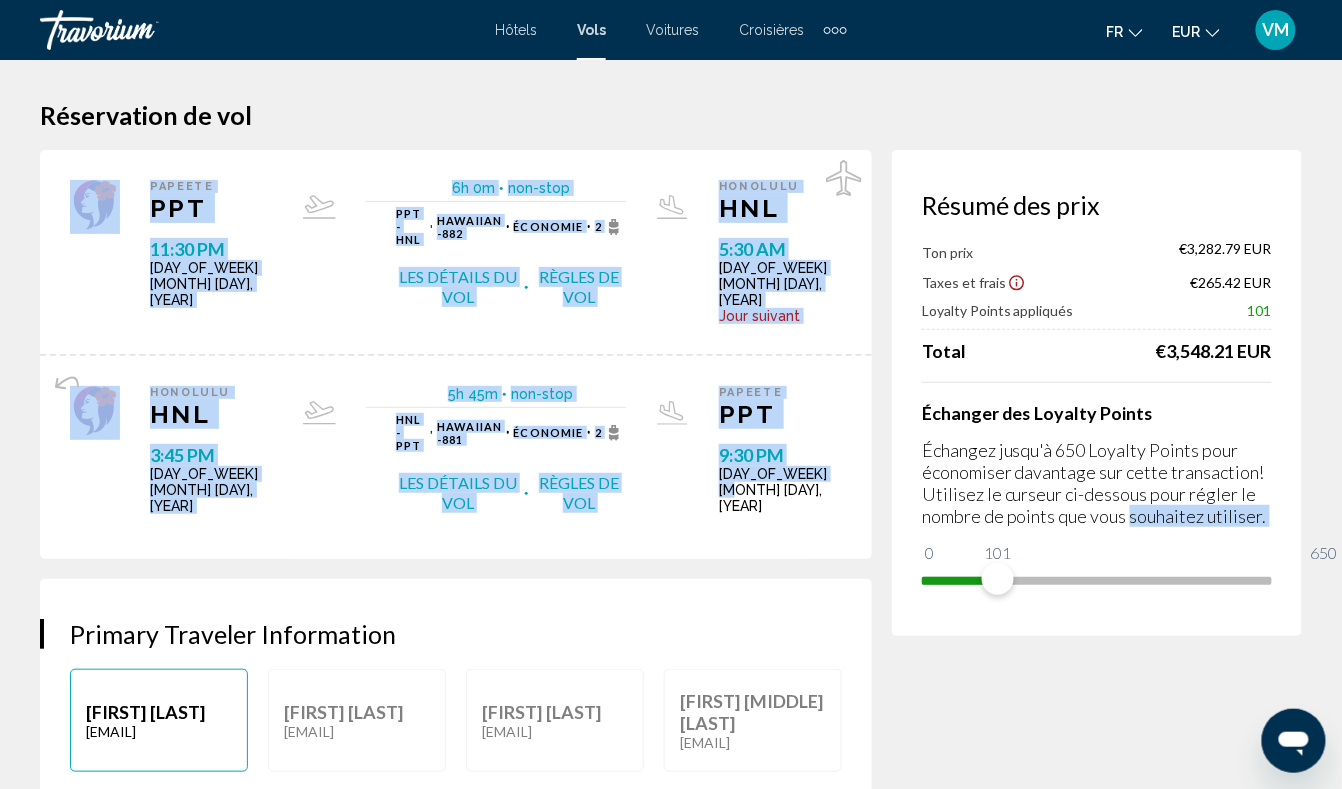 drag, startPoint x: 962, startPoint y: 614, endPoint x: 838, endPoint y: 598, distance: 125.028 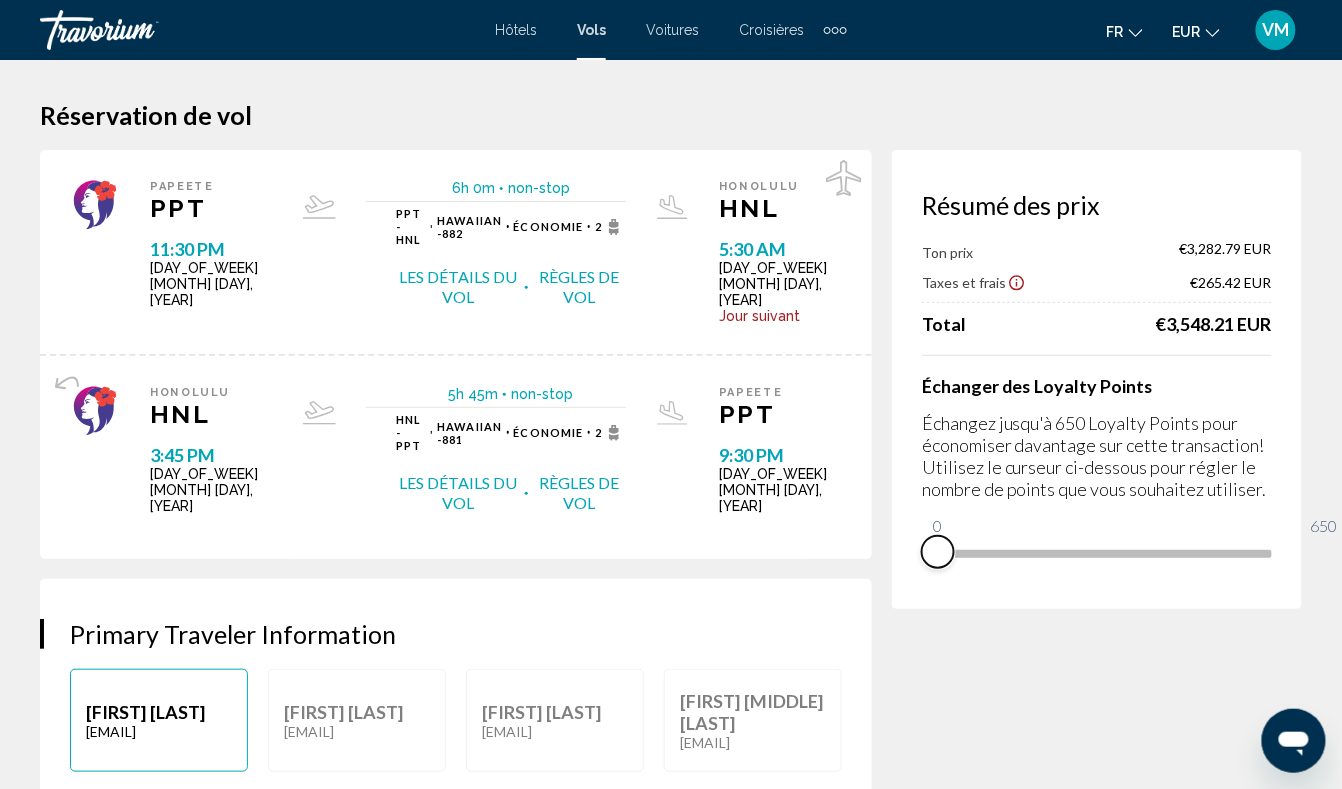 drag, startPoint x: 971, startPoint y: 680, endPoint x: 863, endPoint y: 684, distance: 108.07405 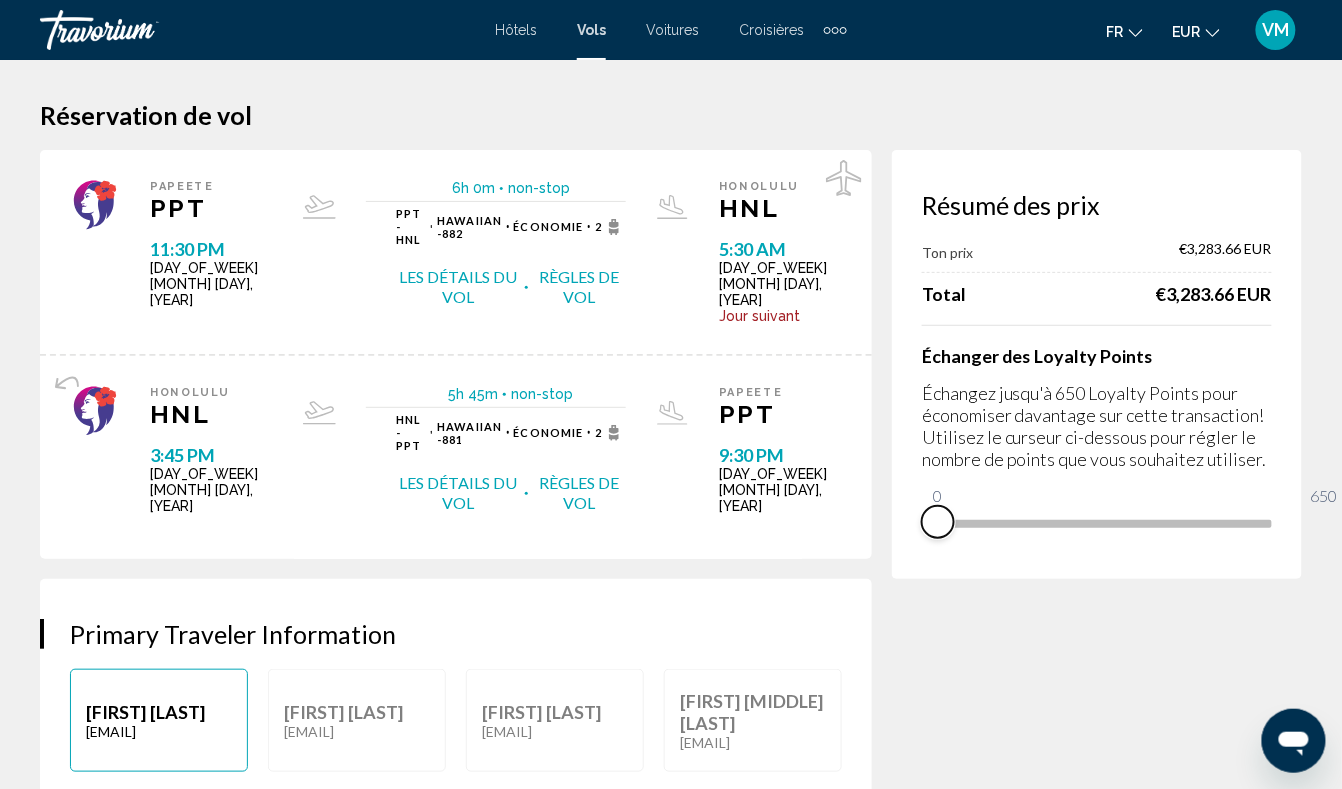 scroll, scrollTop: 0, scrollLeft: 50, axis: horizontal 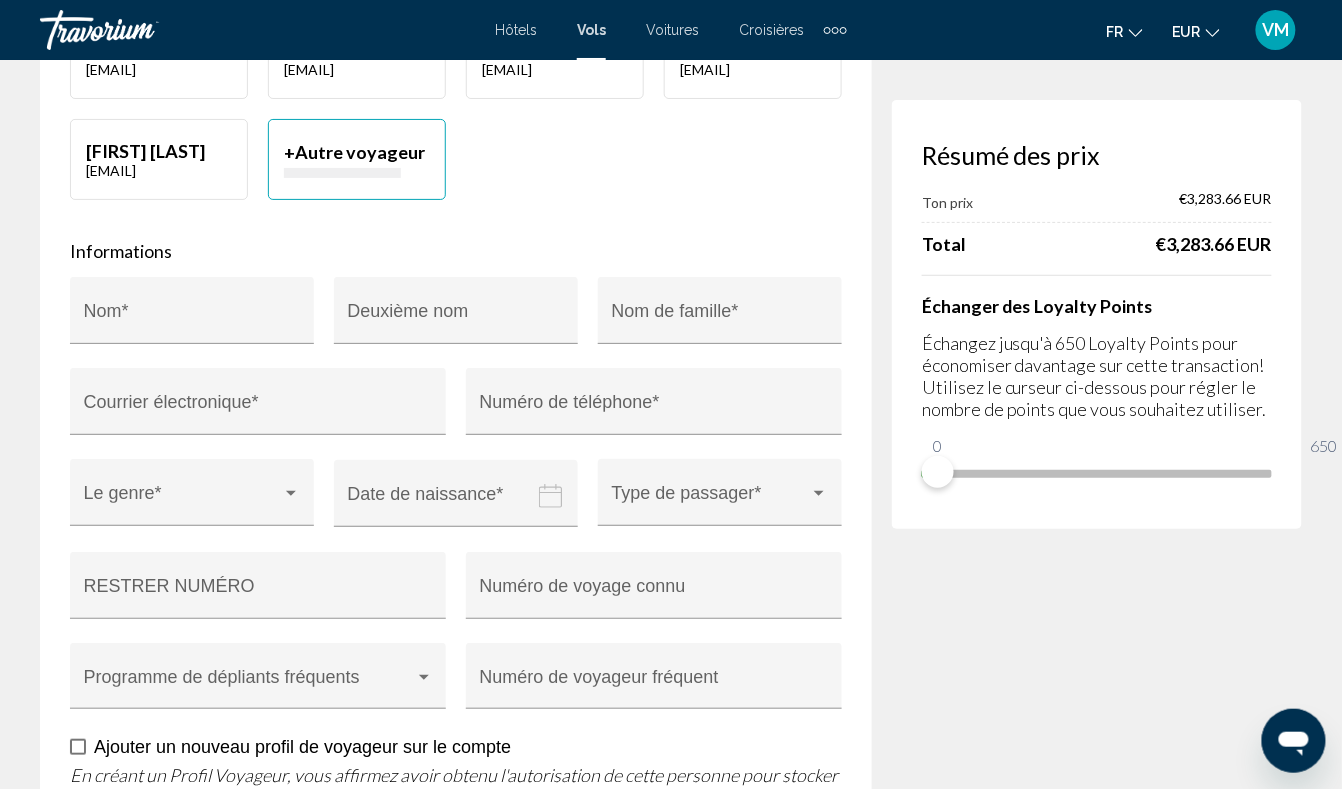 click on "[FIRST] [LAST]" at bounding box center [357, -1310] 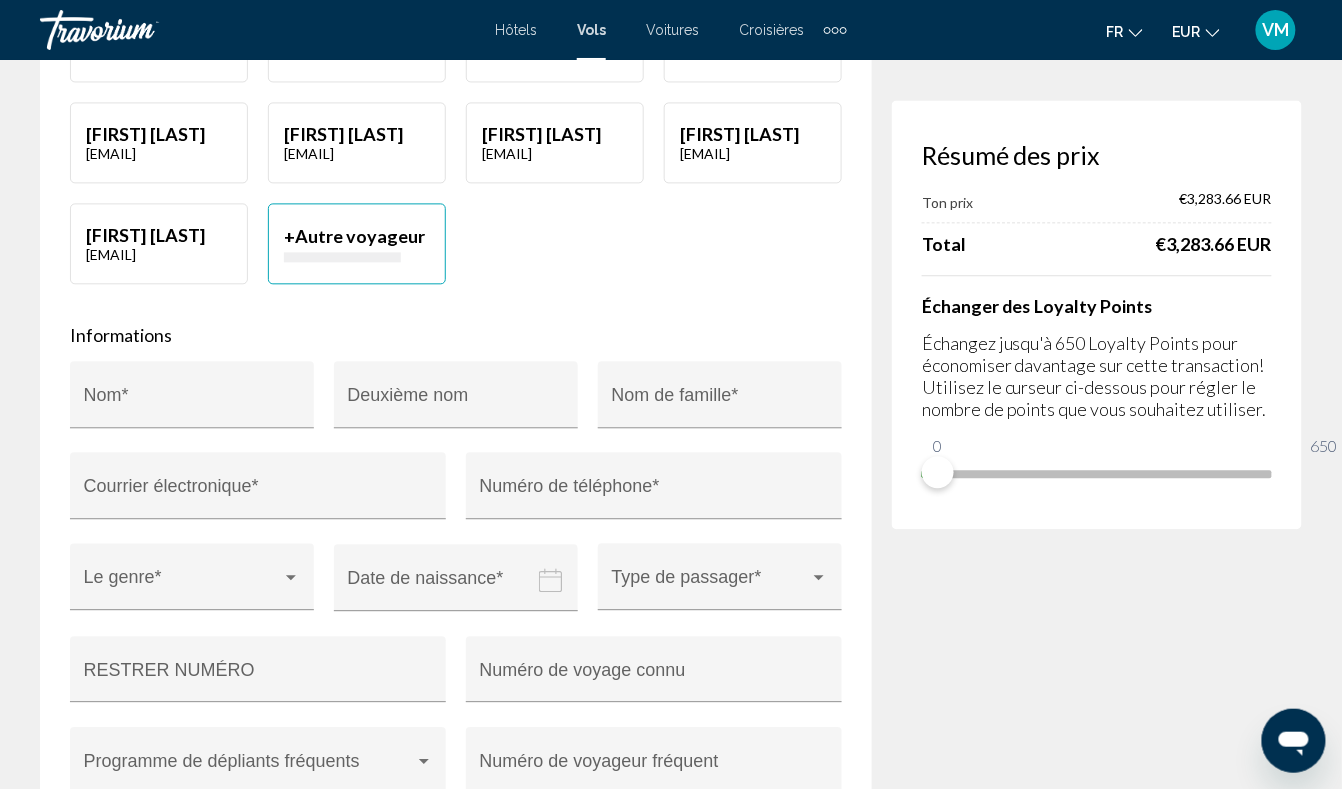 scroll, scrollTop: 3194, scrollLeft: 49, axis: both 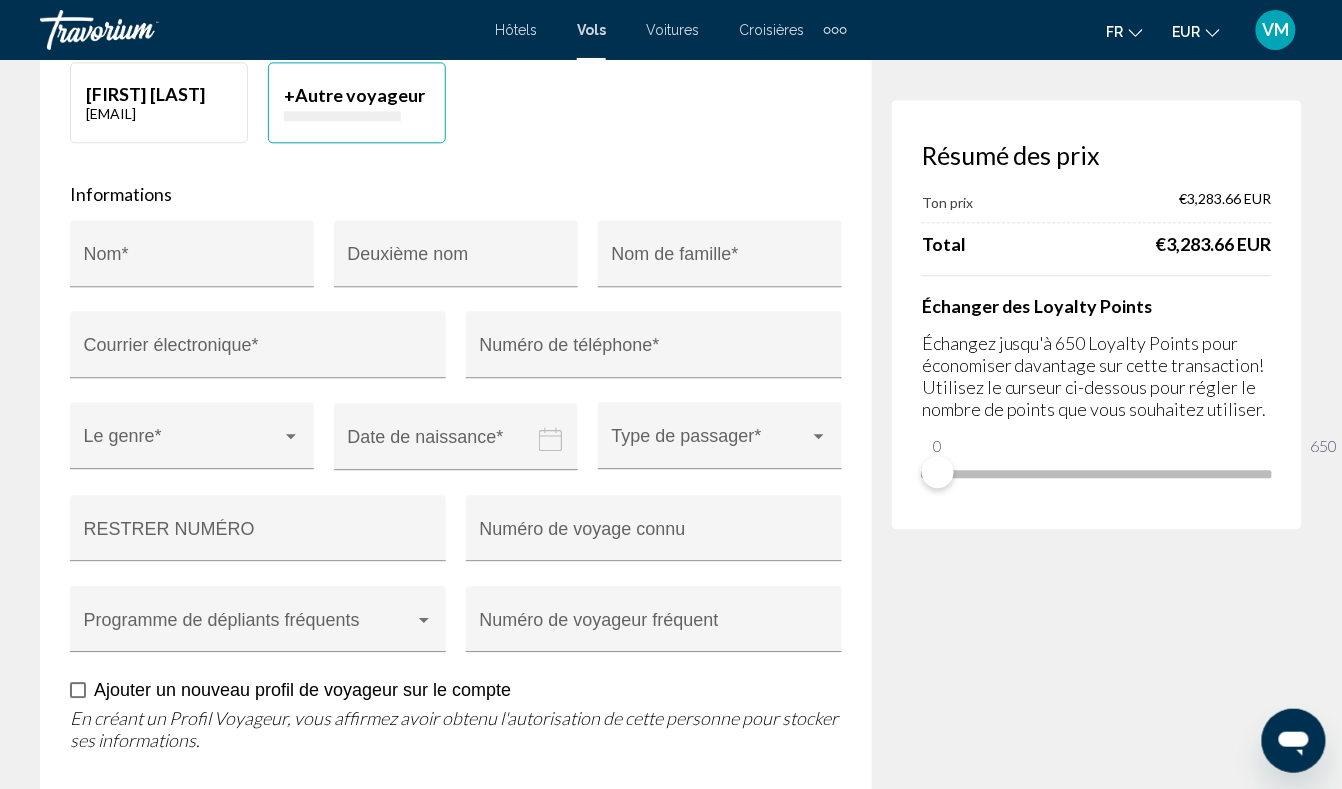 click on "[FIRST] [LAST]" at bounding box center [555, -2482] 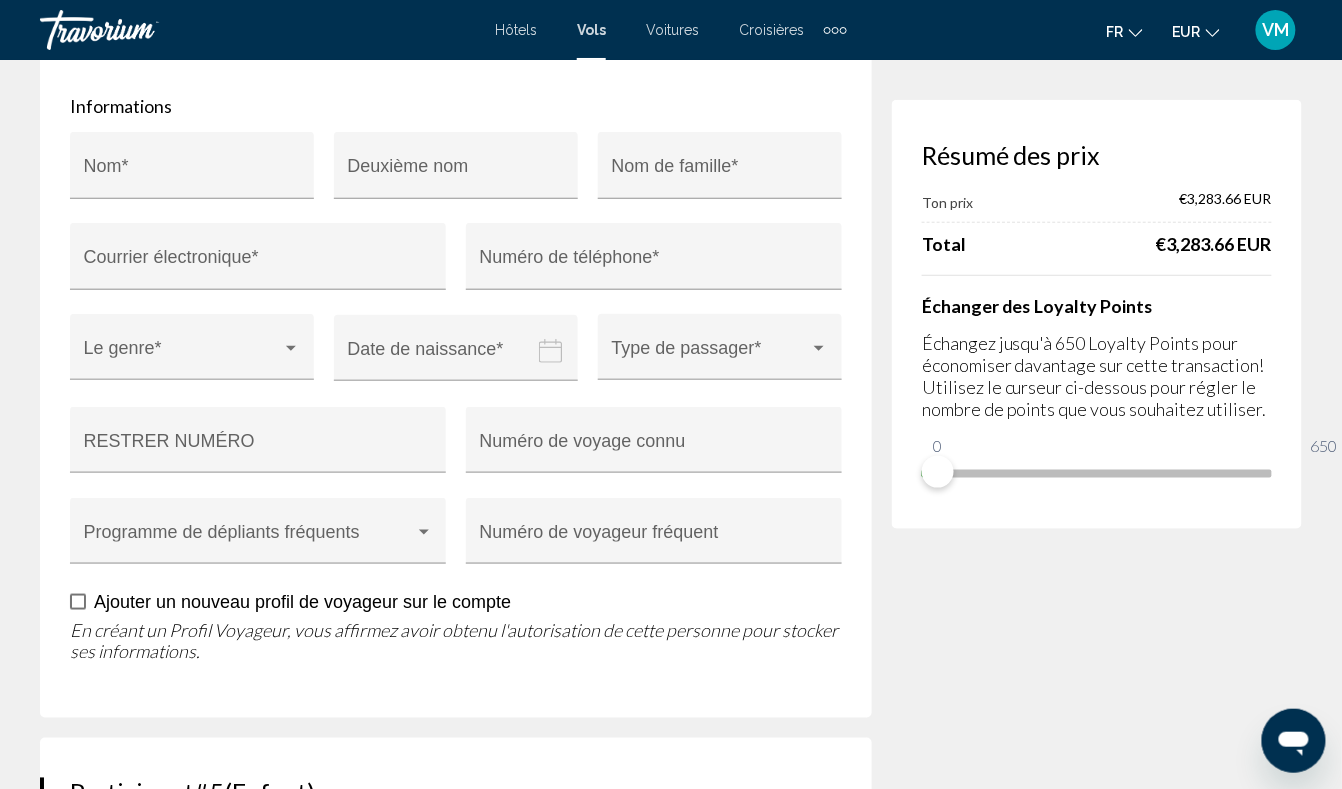 scroll, scrollTop: 4424, scrollLeft: 46, axis: both 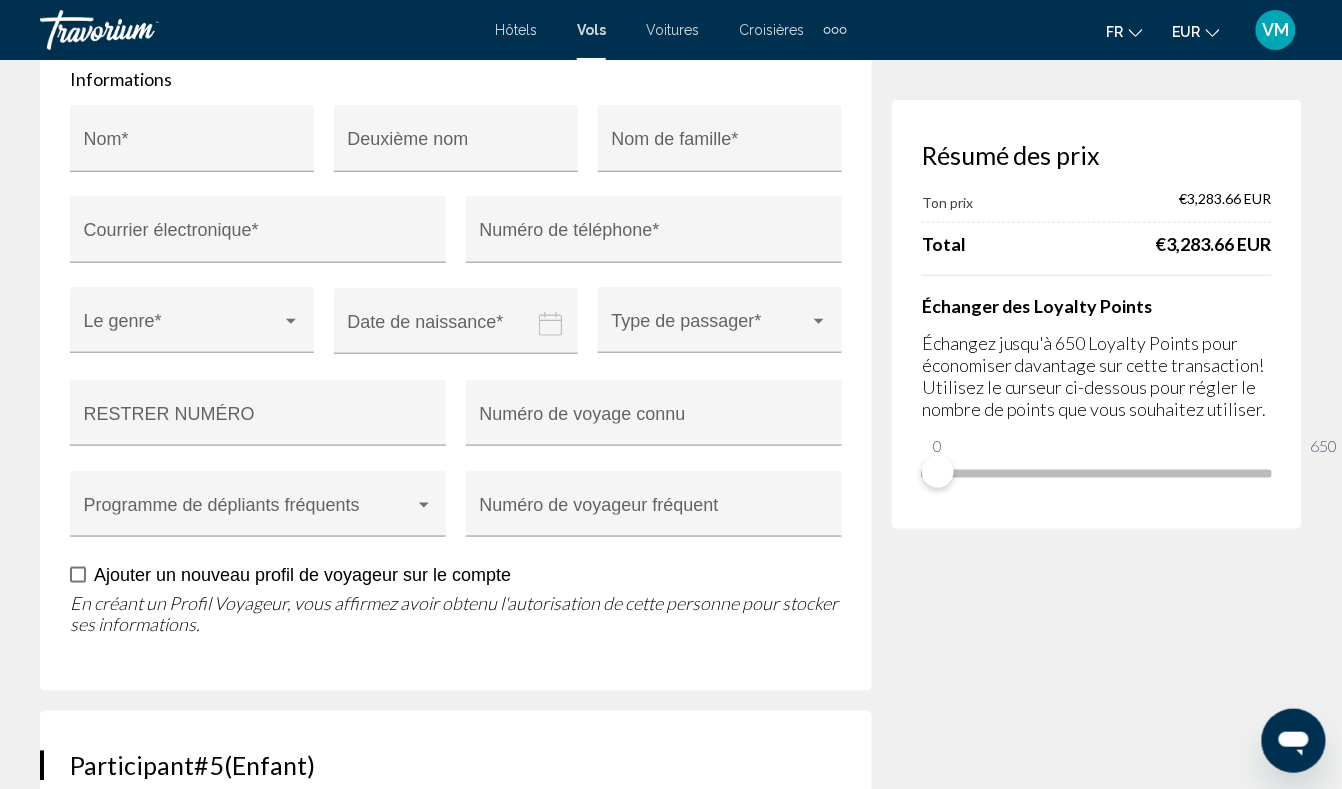 click on "[FIRST] [MIDDLE] [LAST]" at bounding box center [753, -3712] 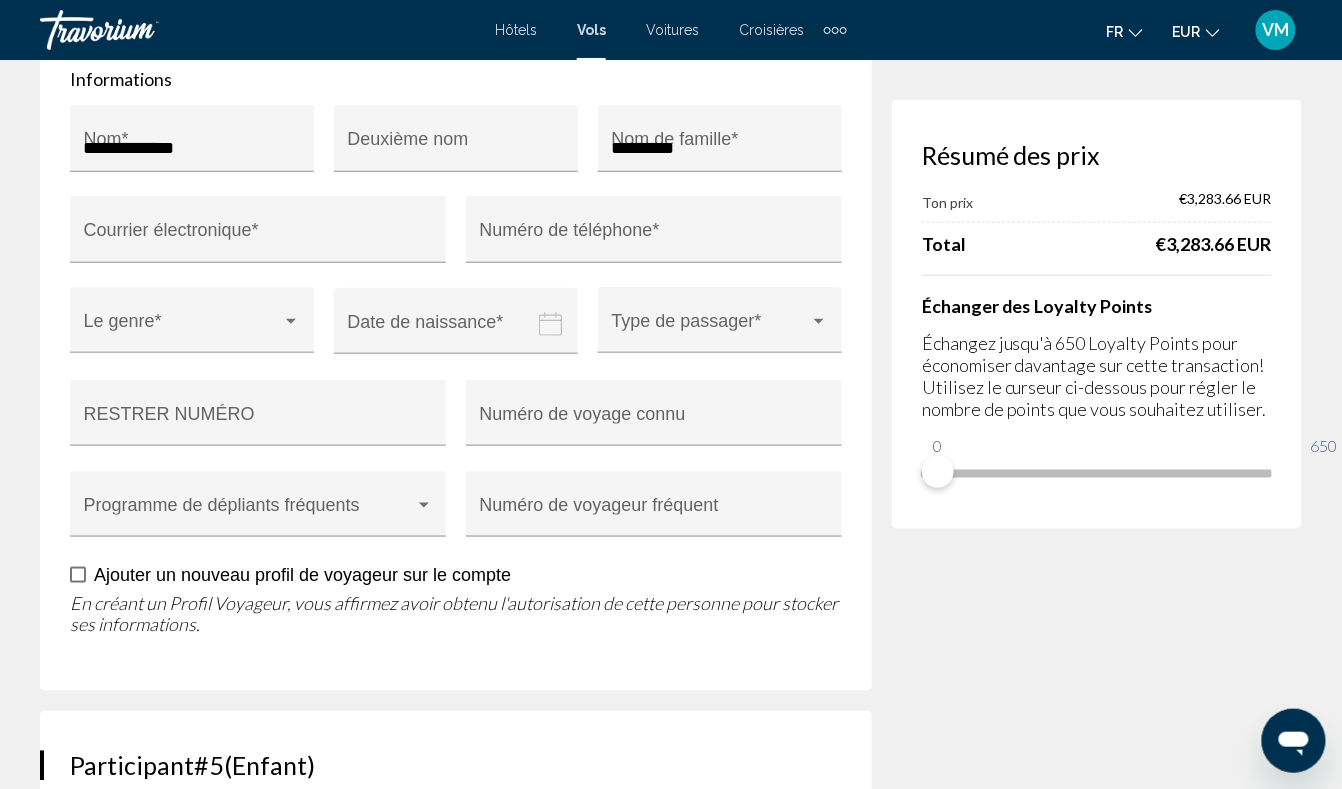 type on "**********" 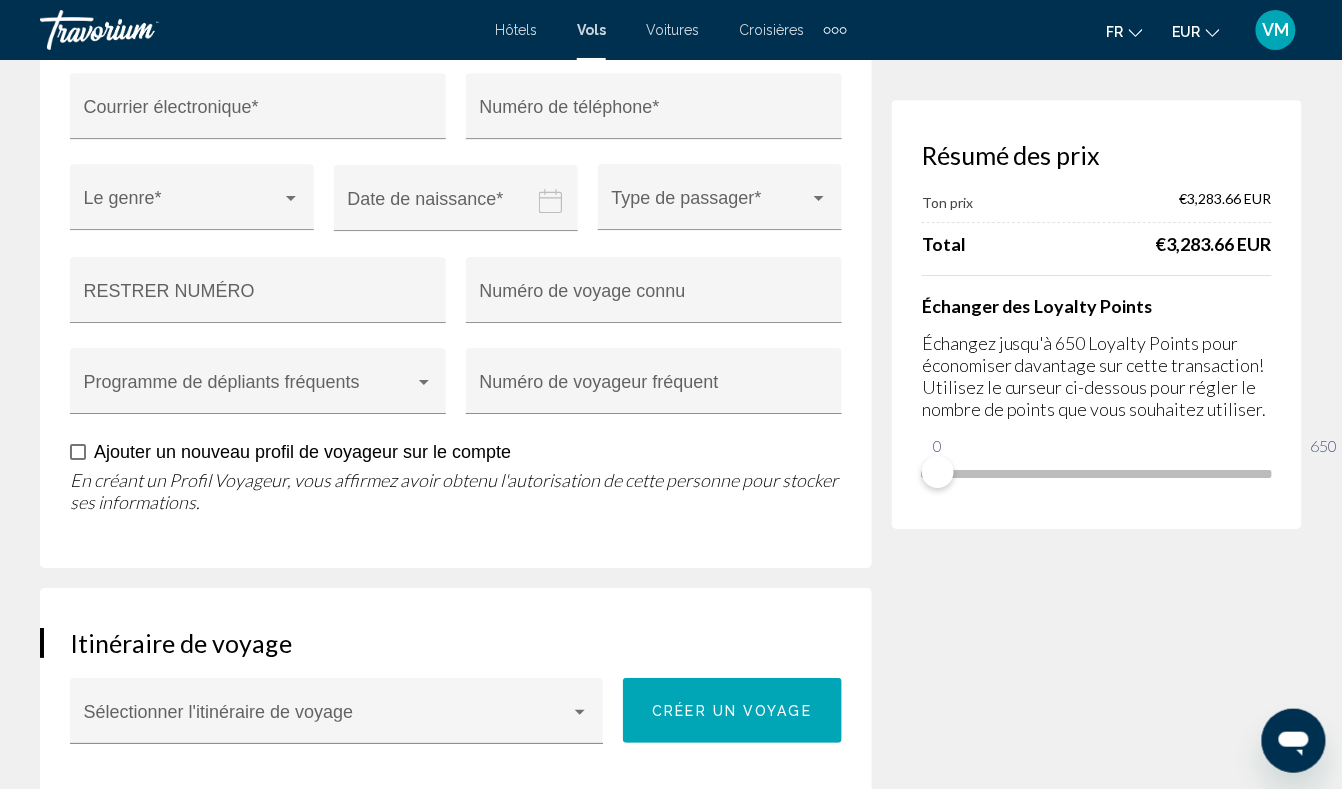 scroll, scrollTop: 5854, scrollLeft: 46, axis: both 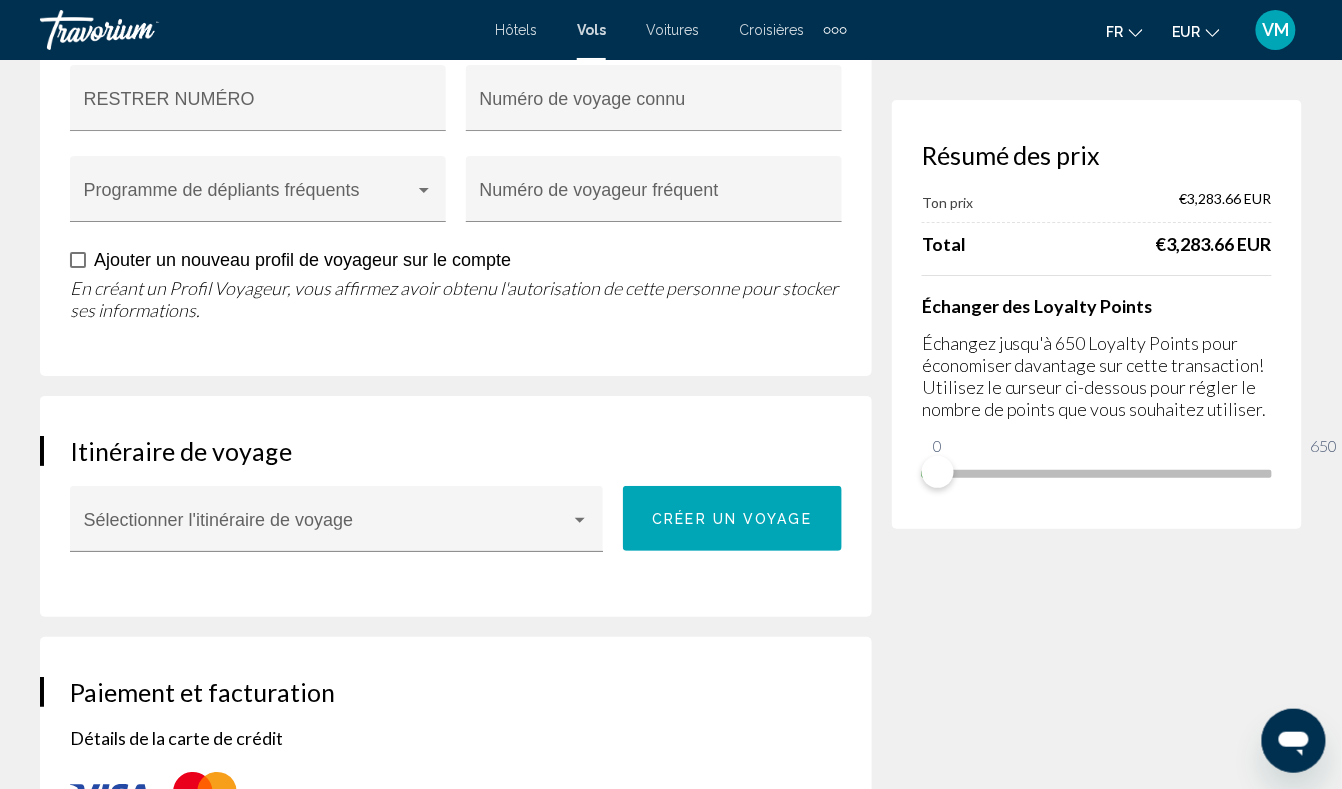 click on "[FIRST] [LAST]" at bounding box center [159, -5030] 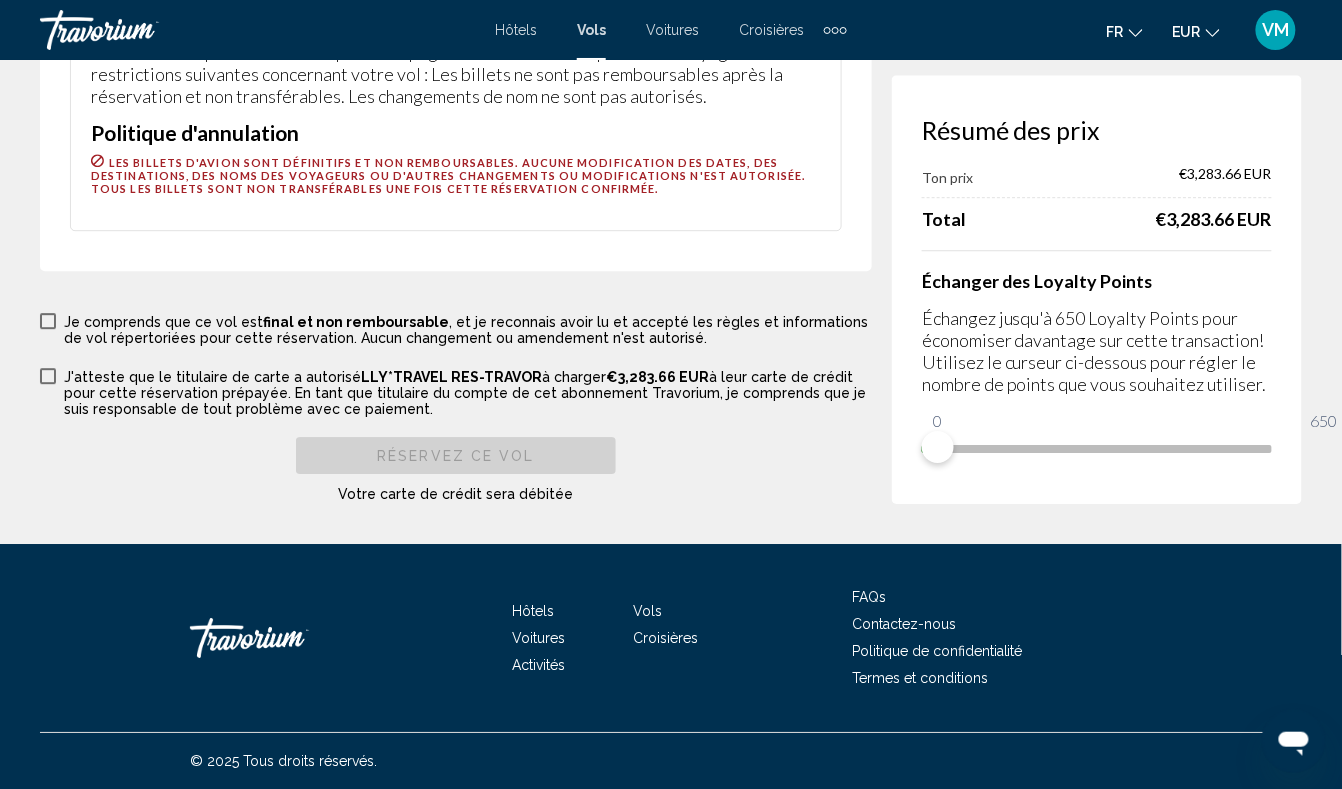 scroll, scrollTop: 8304, scrollLeft: 52, axis: both 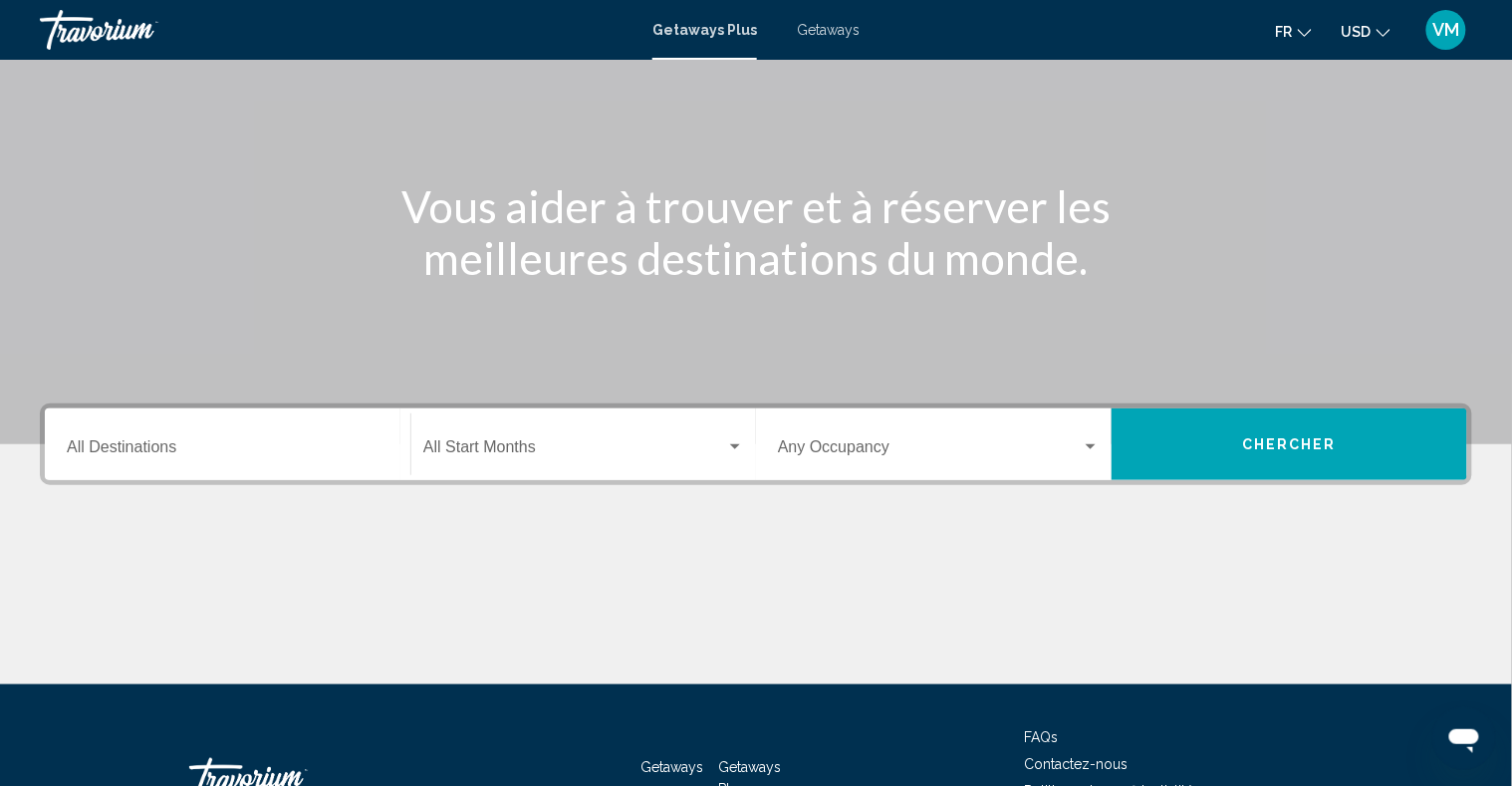 click on "Destination All Destinations" at bounding box center [227, 451] 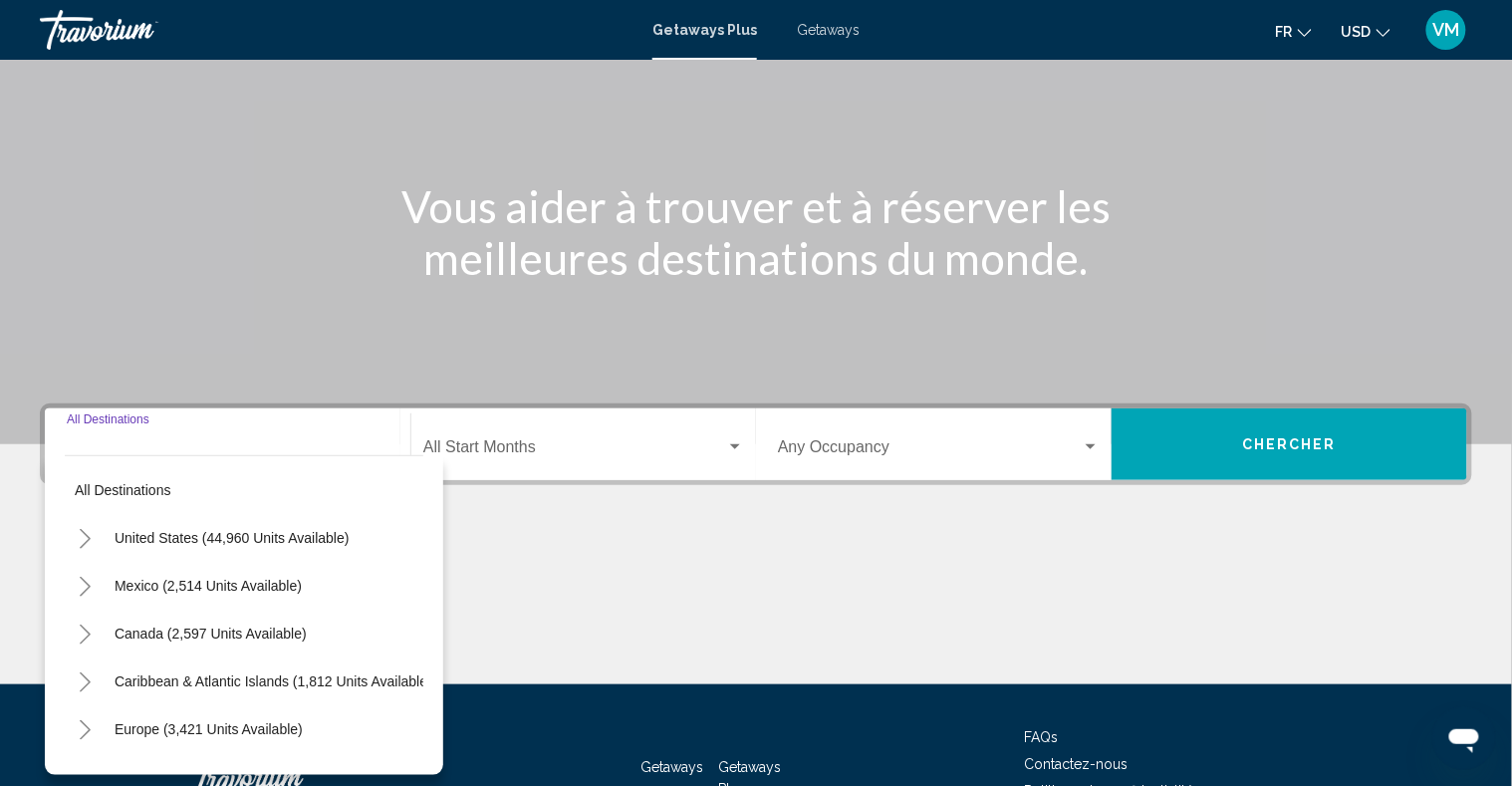 scroll, scrollTop: 506, scrollLeft: 0, axis: vertical 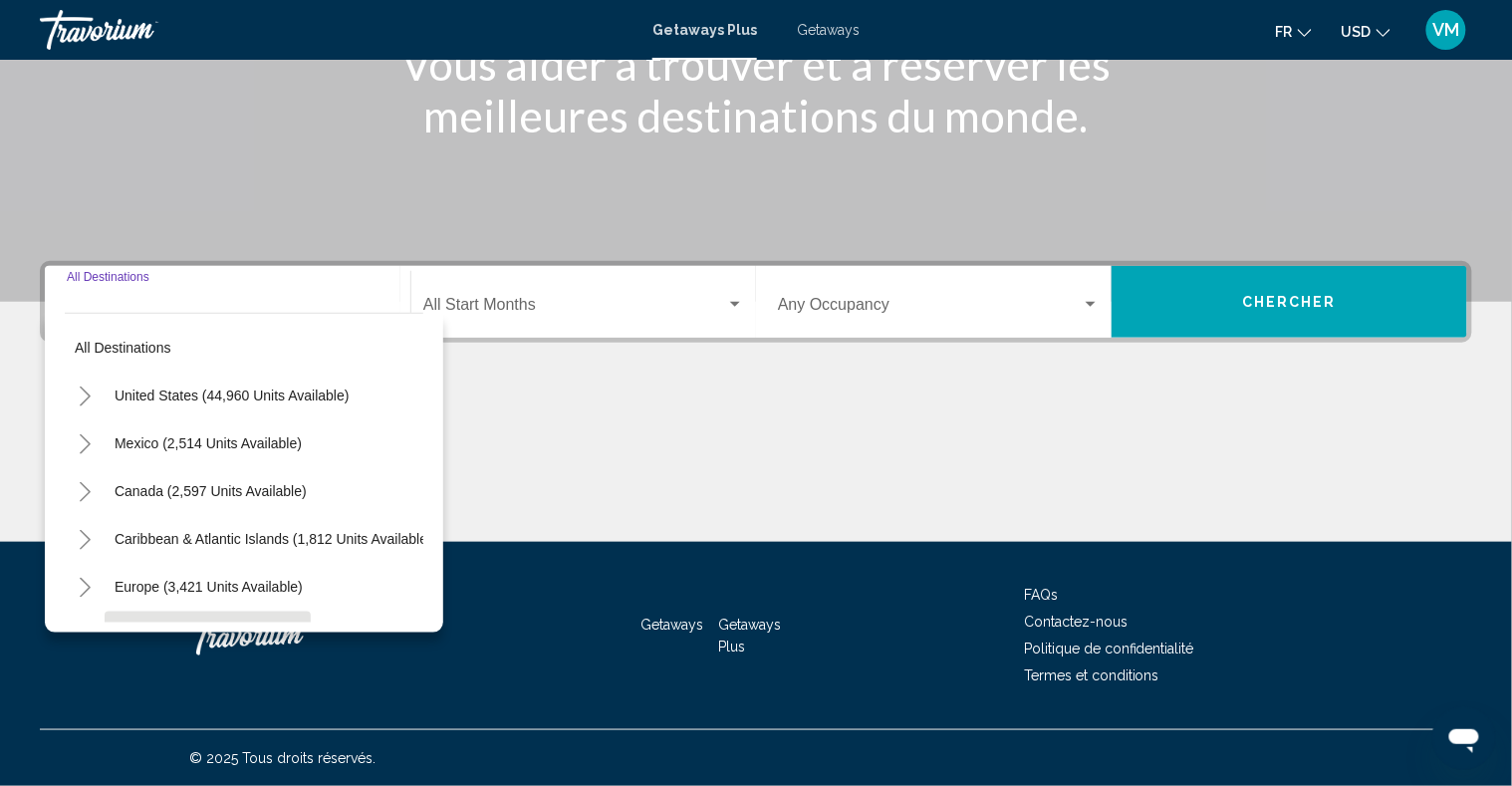 click on "Australia (233 units available)" at bounding box center (263, 682) 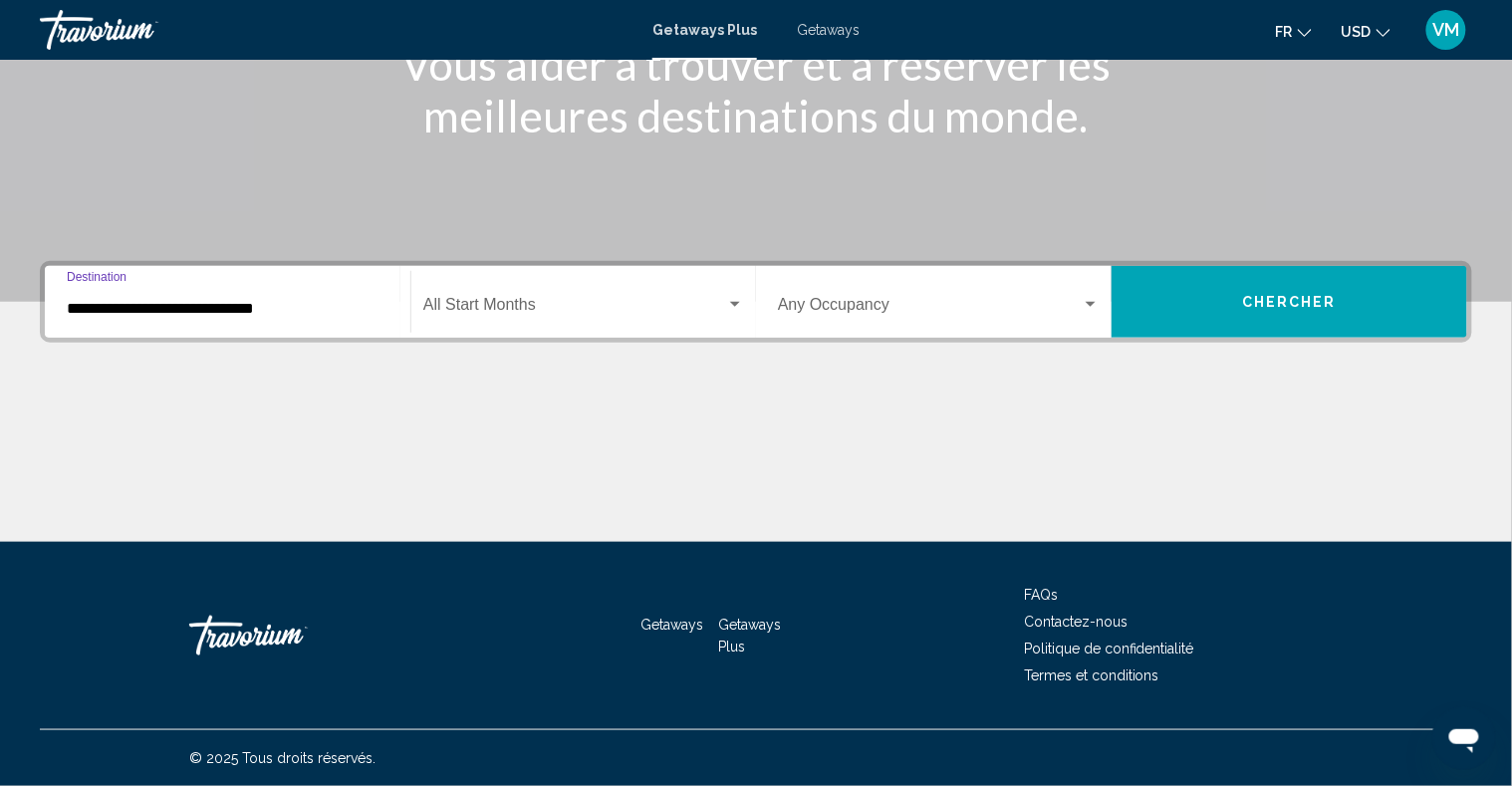 click at bounding box center [575, 309] 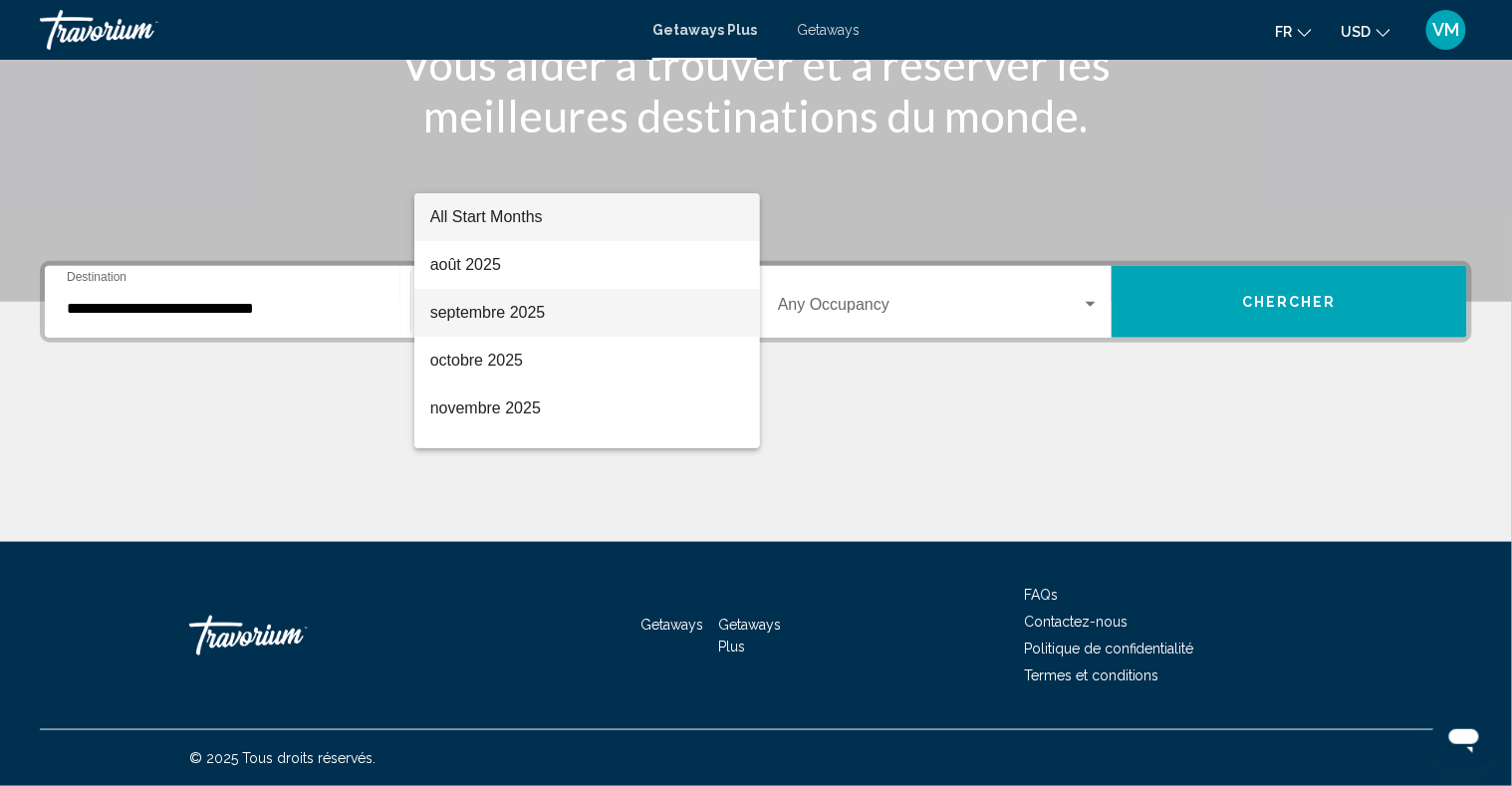 click on "septembre 2025" at bounding box center [588, 313] 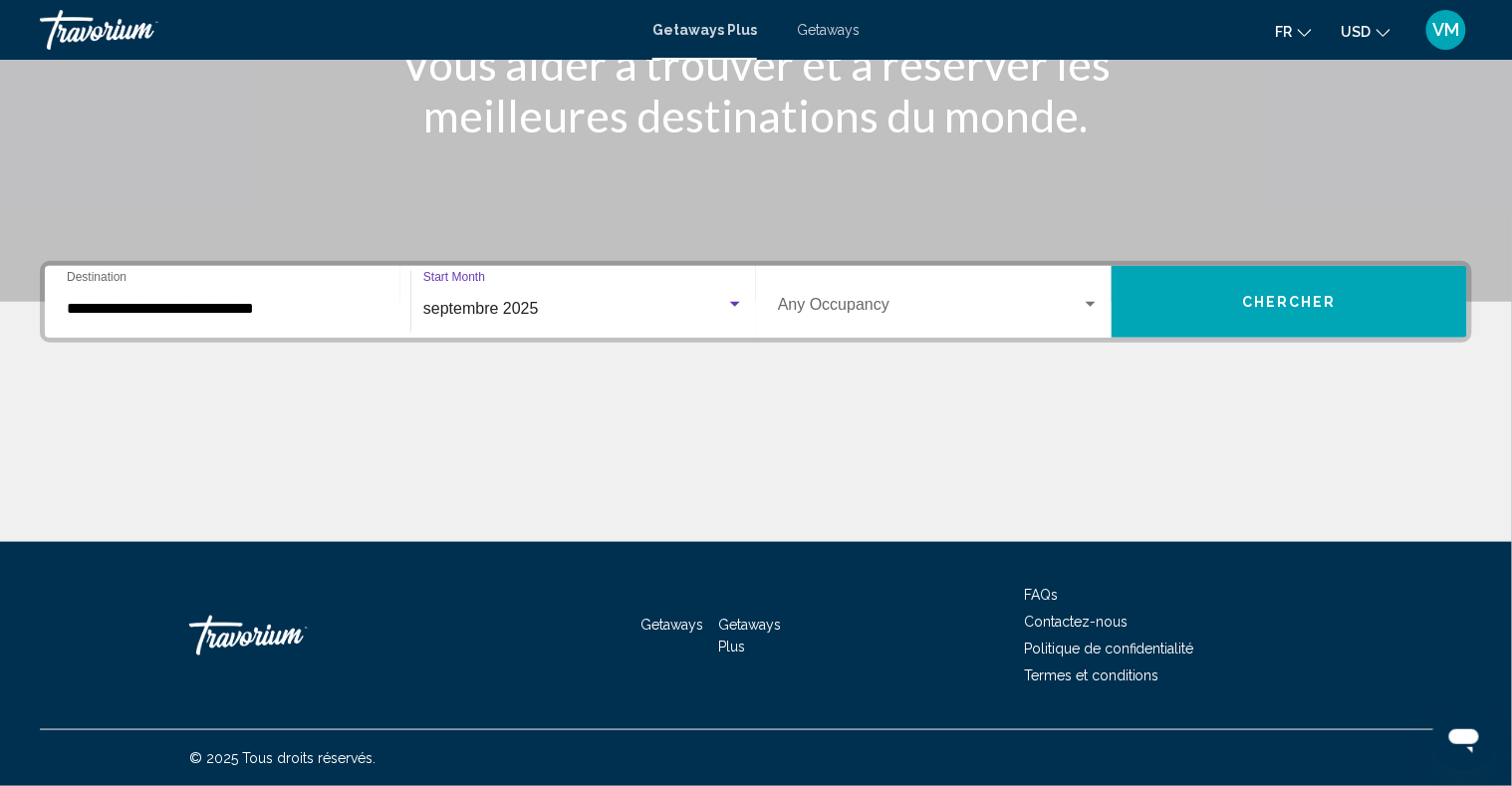 click on "Chercher" at bounding box center [1289, 302] 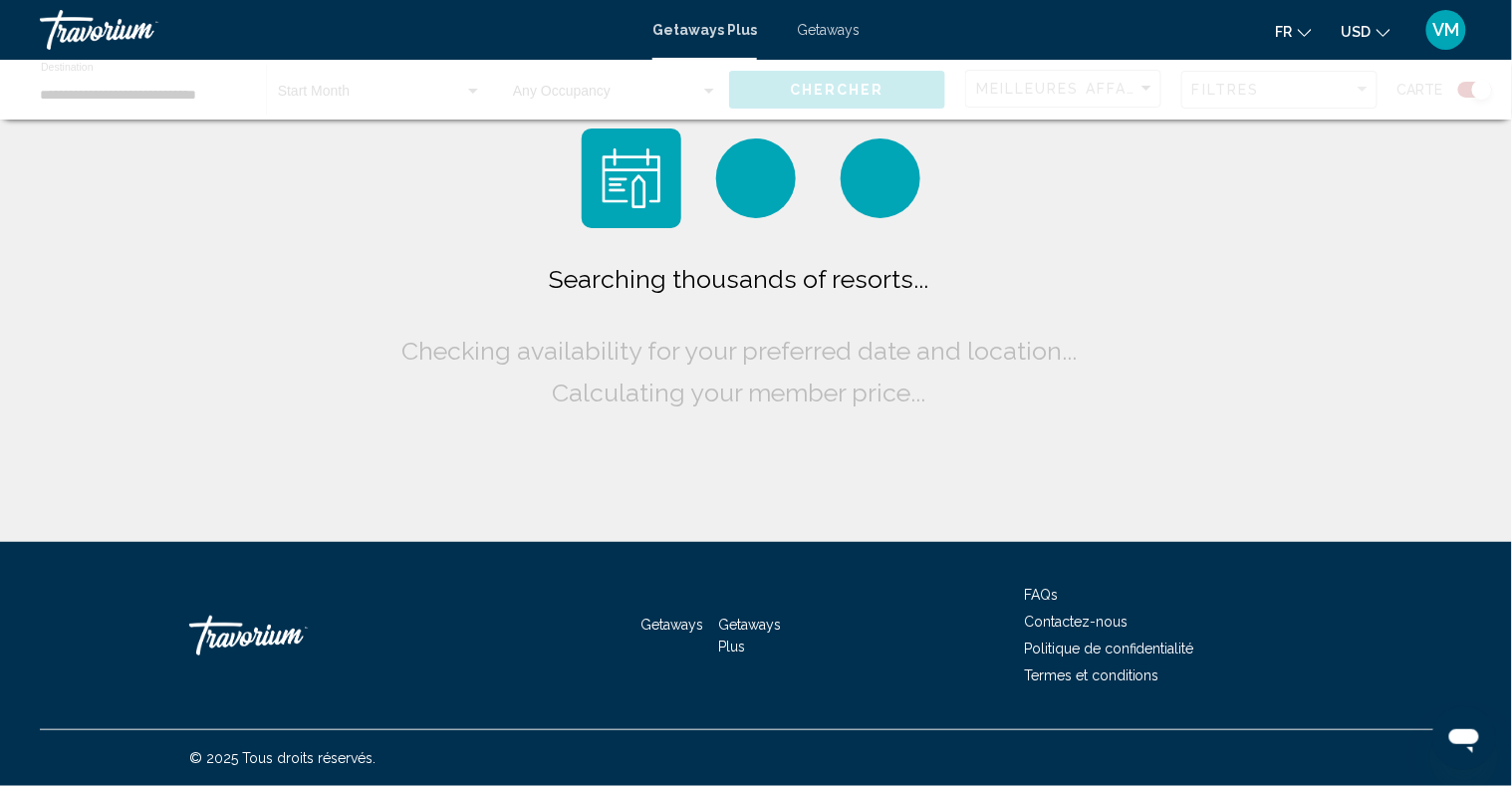 scroll, scrollTop: 0, scrollLeft: 0, axis: both 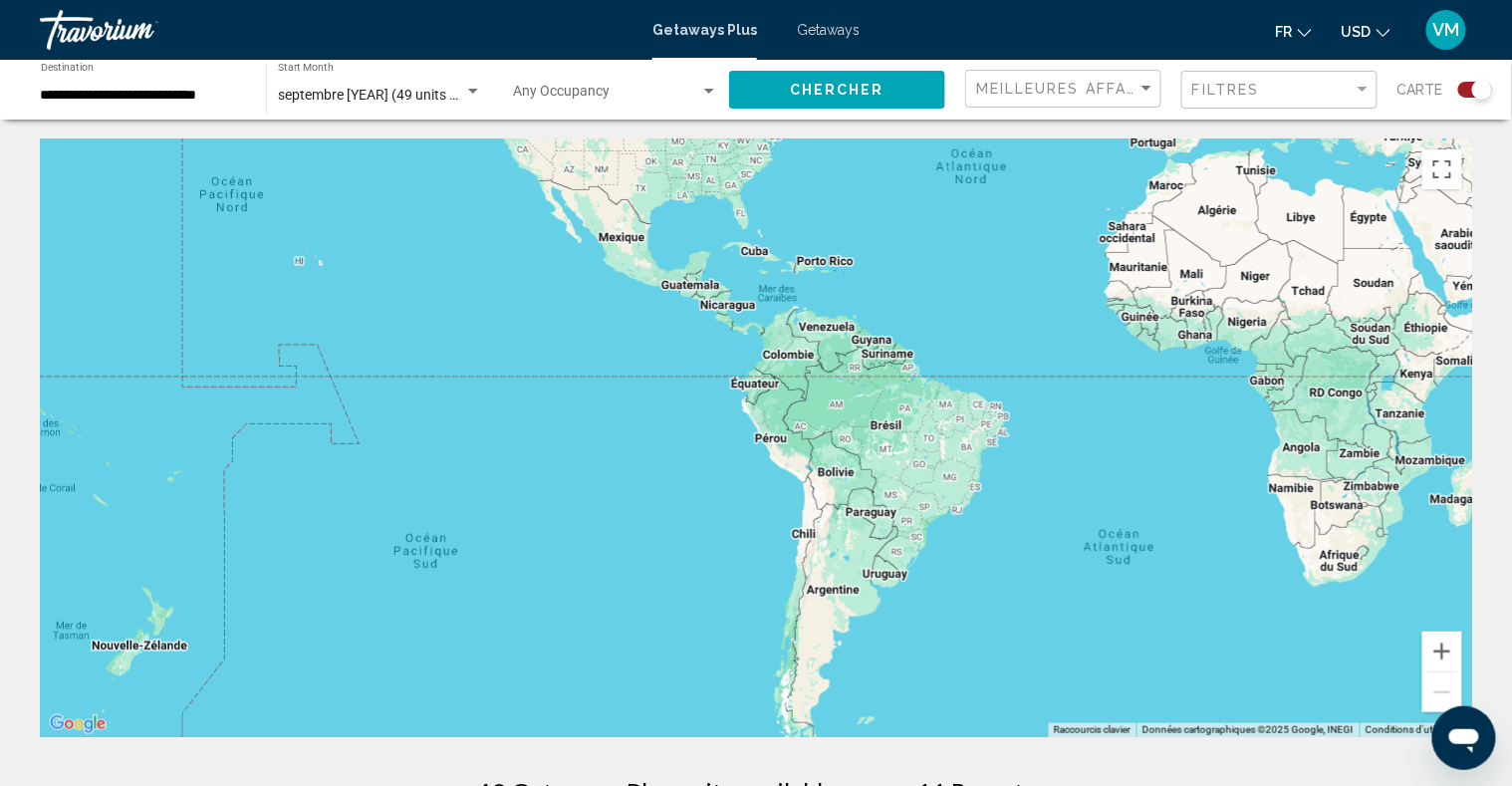 drag, startPoint x: 1065, startPoint y: 564, endPoint x: 1345, endPoint y: 316, distance: 374.03743 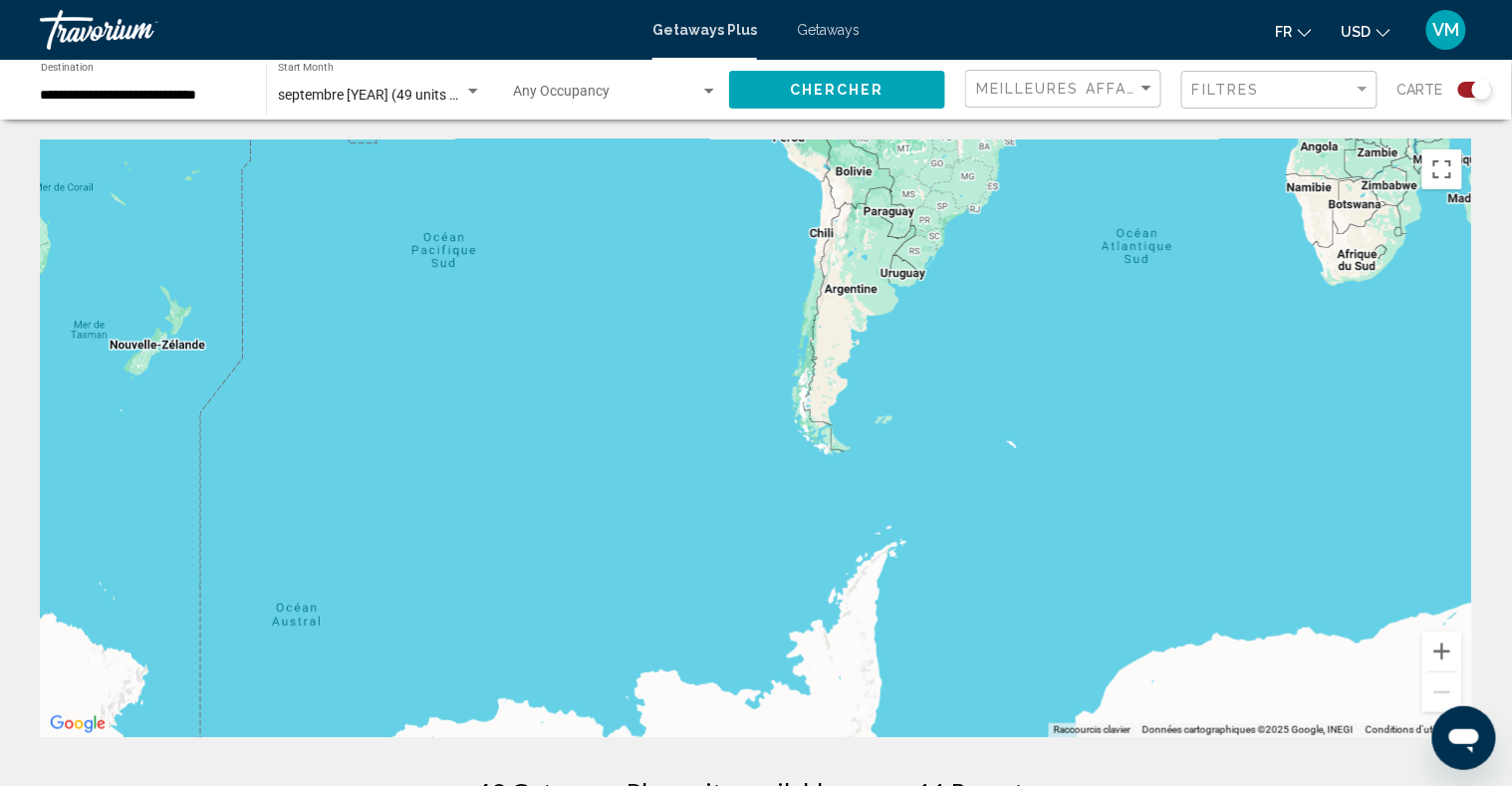 drag, startPoint x: 1163, startPoint y: 523, endPoint x: 1181, endPoint y: 152, distance: 371.4364 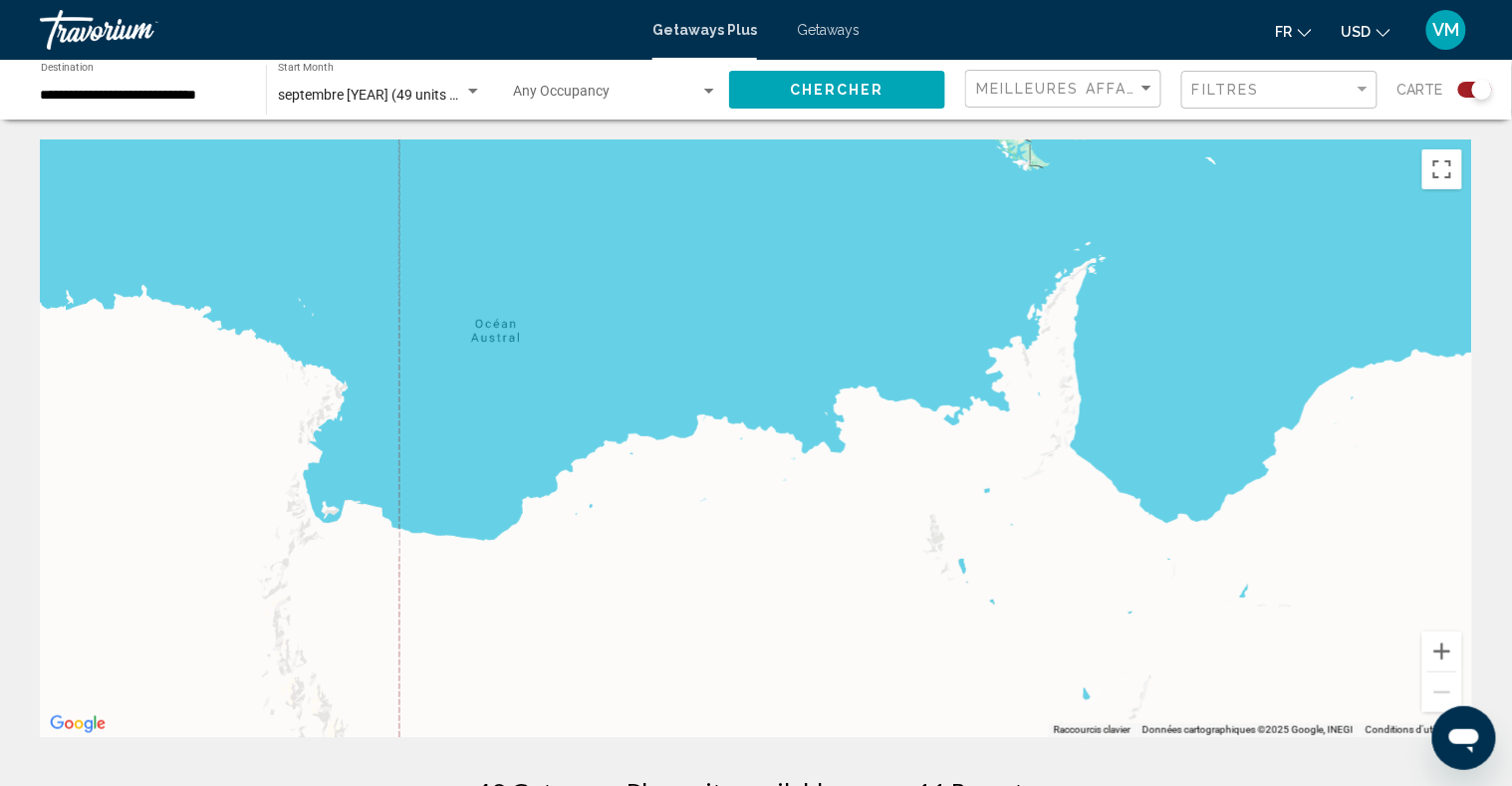 drag, startPoint x: 1173, startPoint y: 519, endPoint x: 1376, endPoint y: 353, distance: 262.231 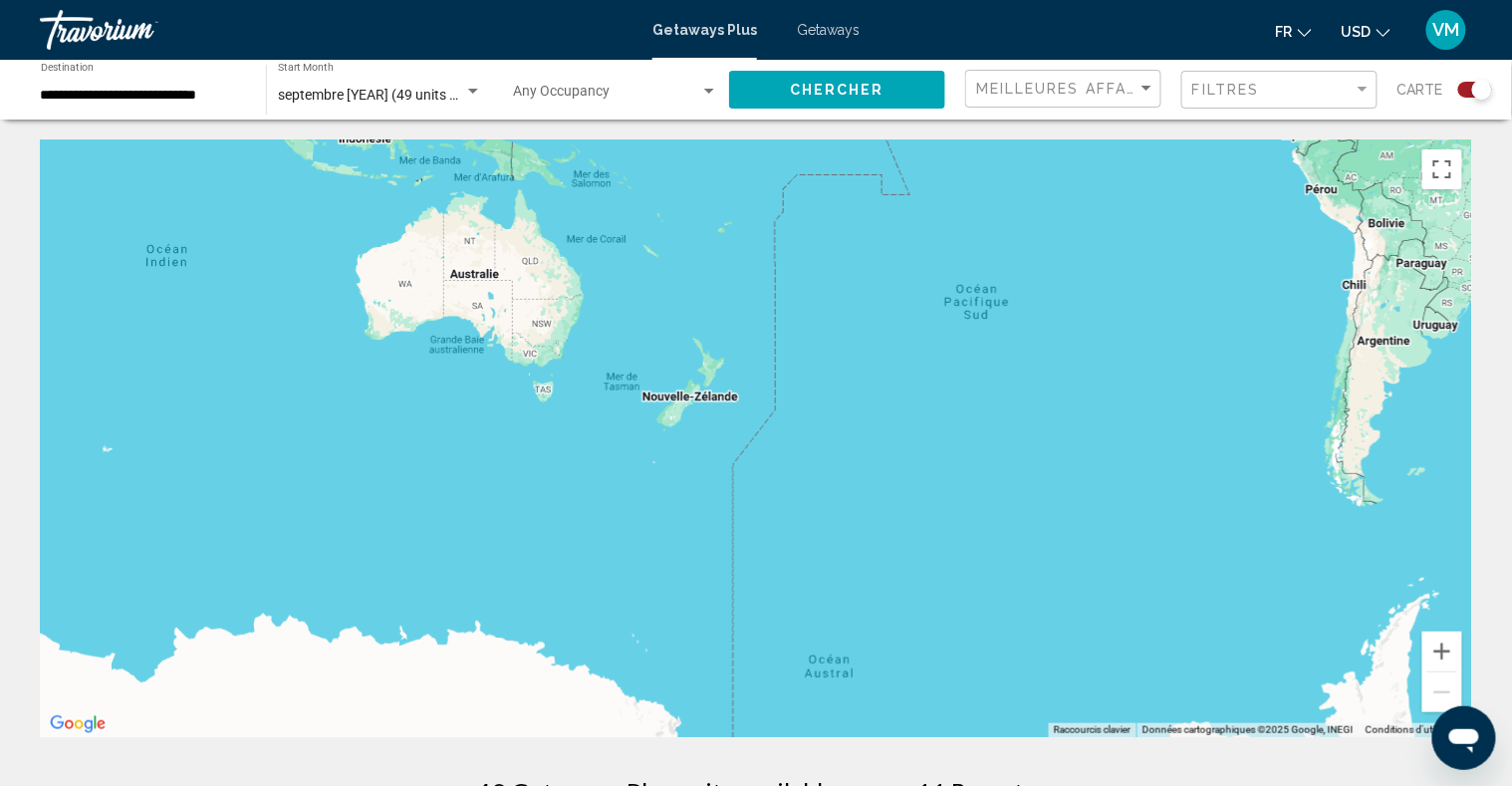 drag, startPoint x: 842, startPoint y: 235, endPoint x: 1177, endPoint y: 552, distance: 461.20928 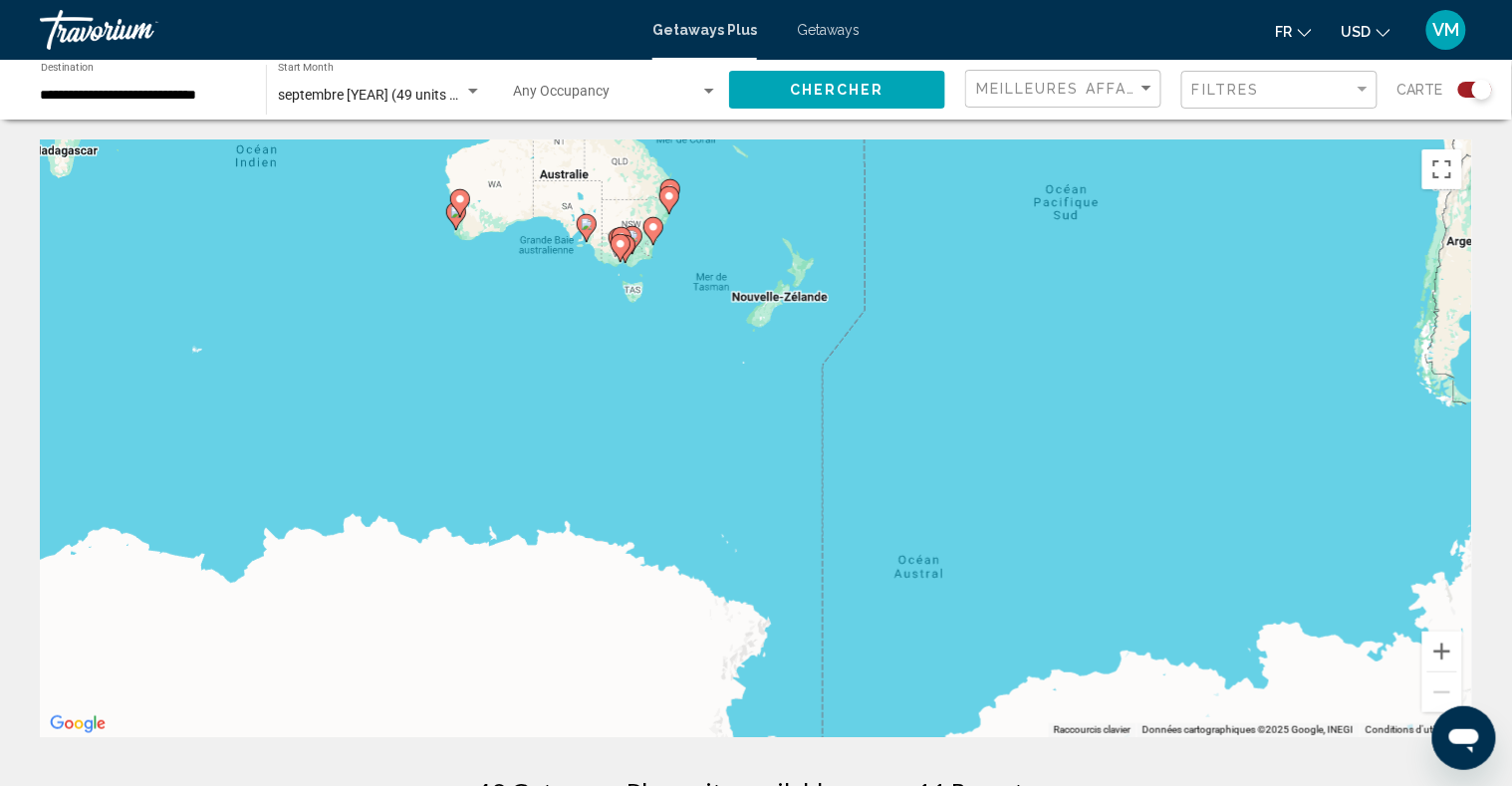 drag, startPoint x: 1177, startPoint y: 552, endPoint x: 1268, endPoint y: 539, distance: 91.92388 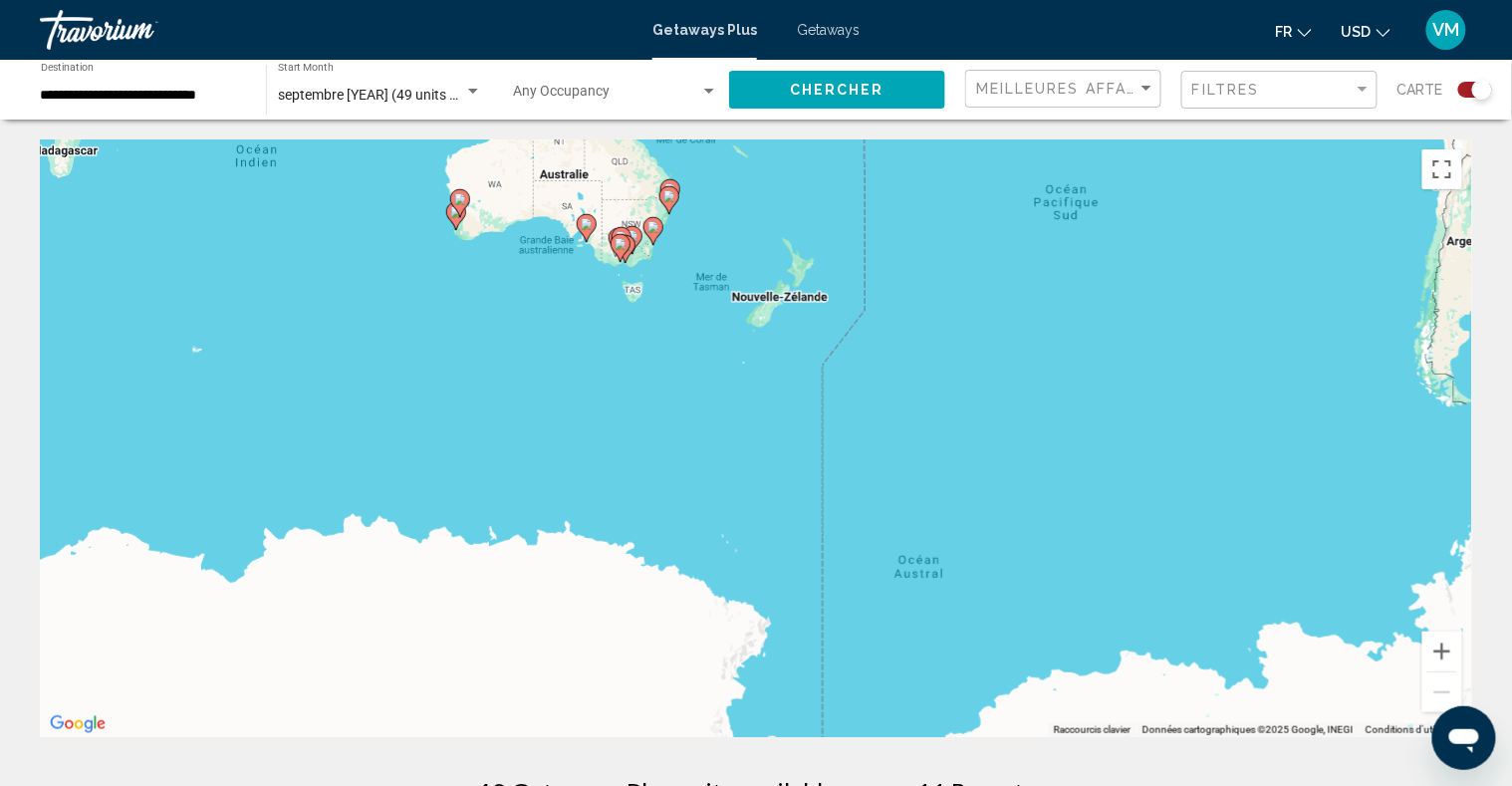 click on "Pour activer le glissement avec le clavier, appuyez sur Alt+Entrée. Une fois ce mode activé, utilisez les touches fléchées pour déplacer le repère. Pour valider le déplacement, appuyez sur Entrée. Pour annuler, appuyez sur Échap." at bounding box center [756, 438] 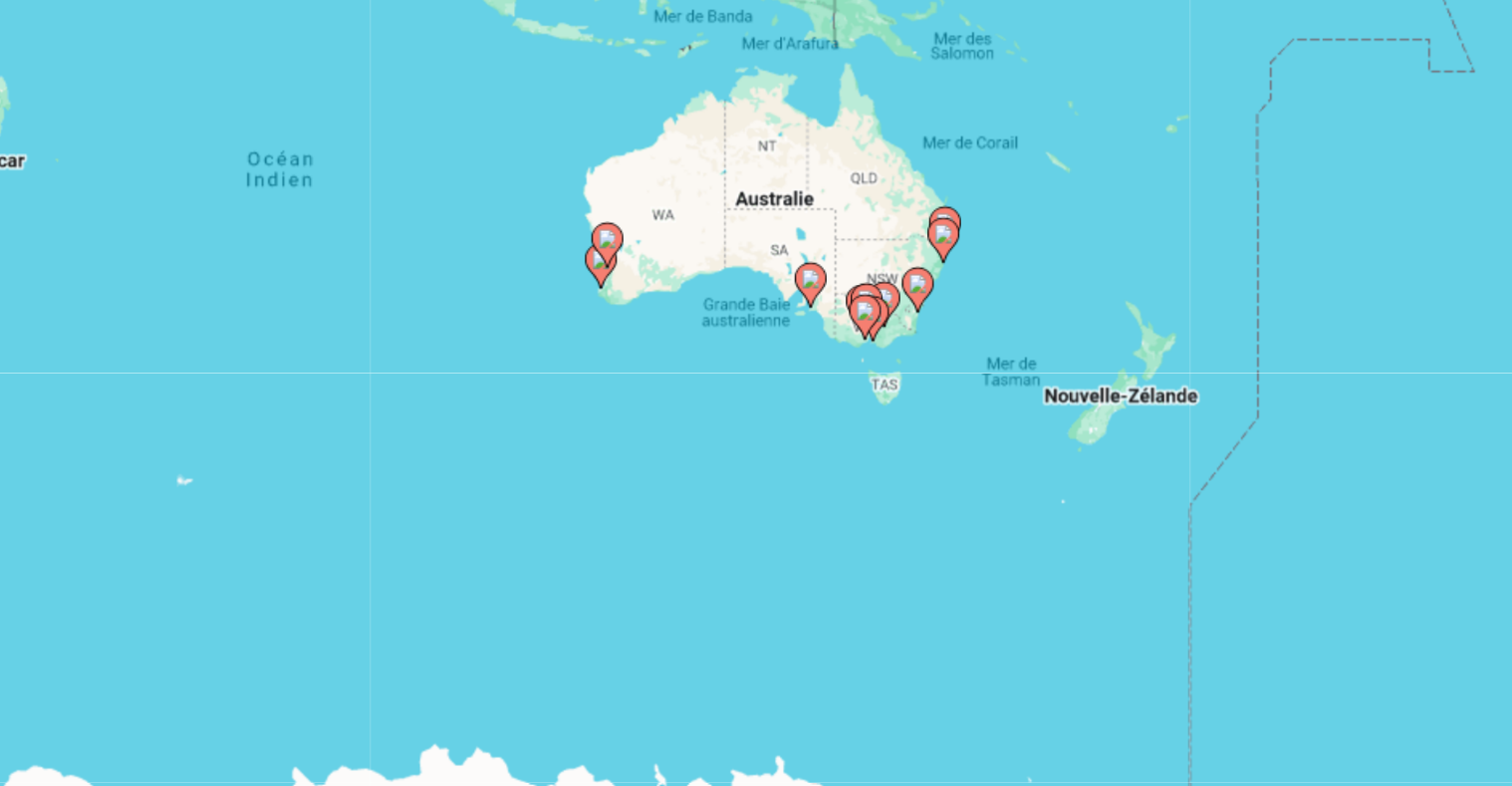 drag, startPoint x: 353, startPoint y: 239, endPoint x: 567, endPoint y: 239, distance: 214 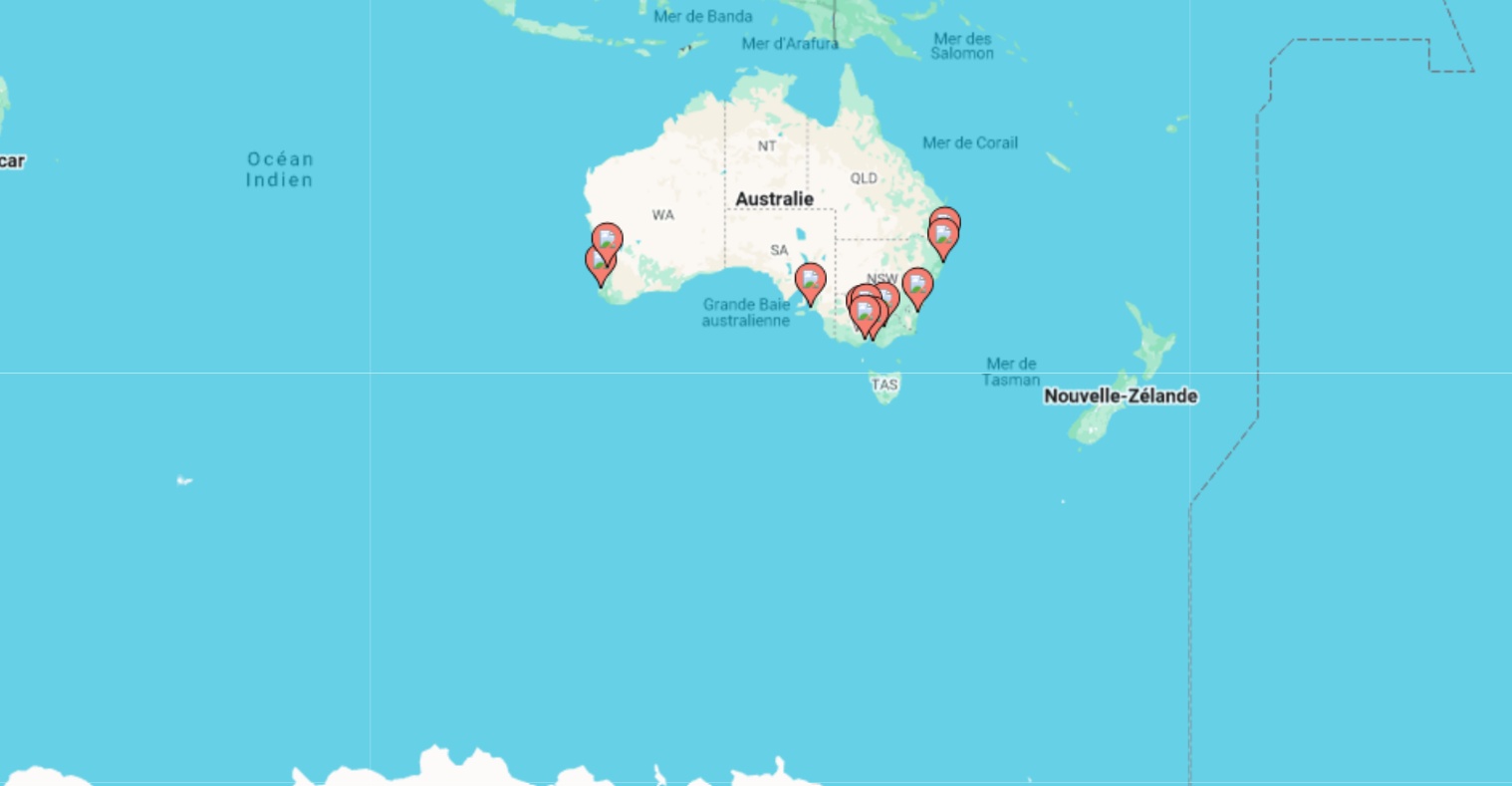 click 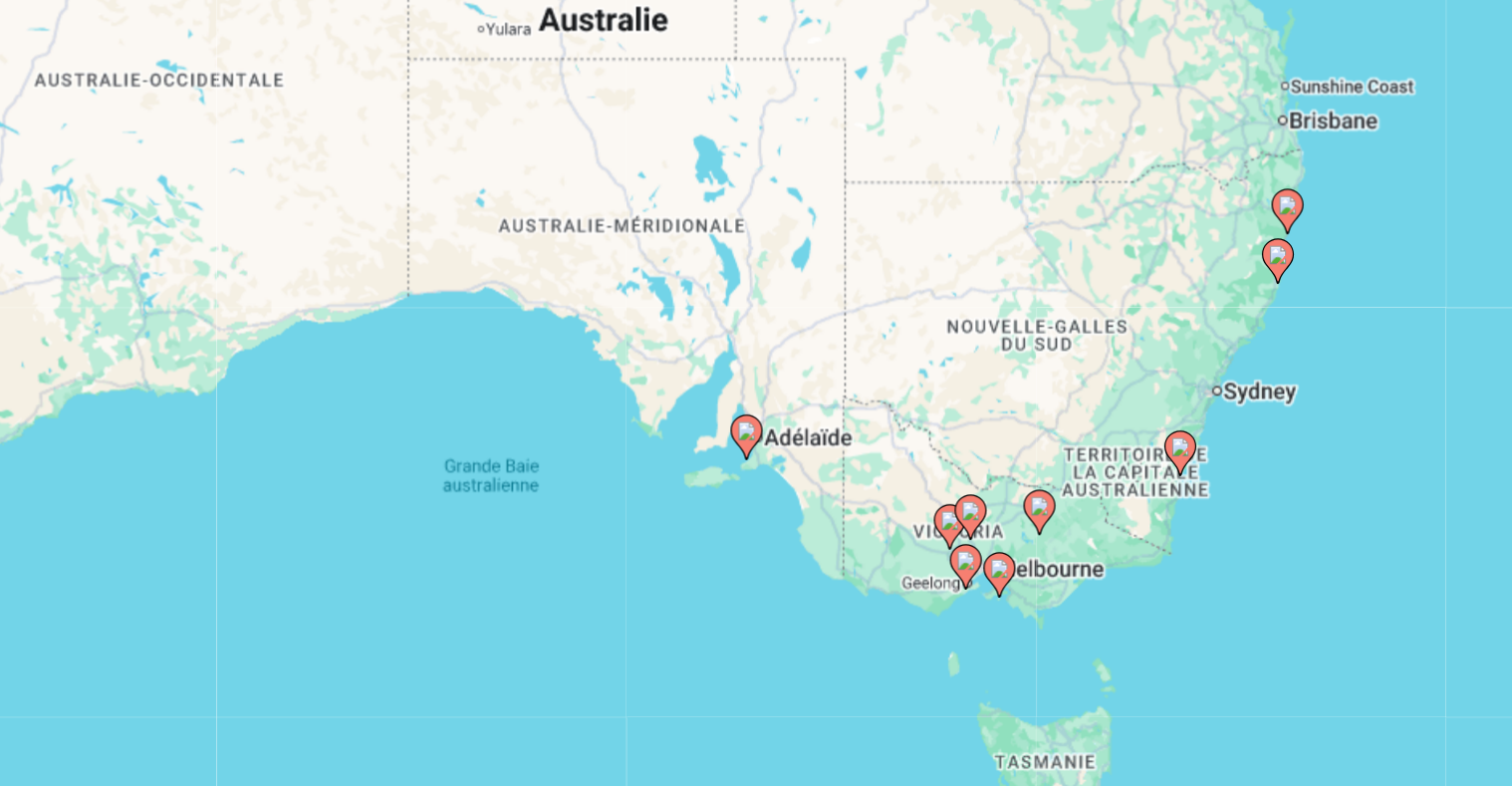 click 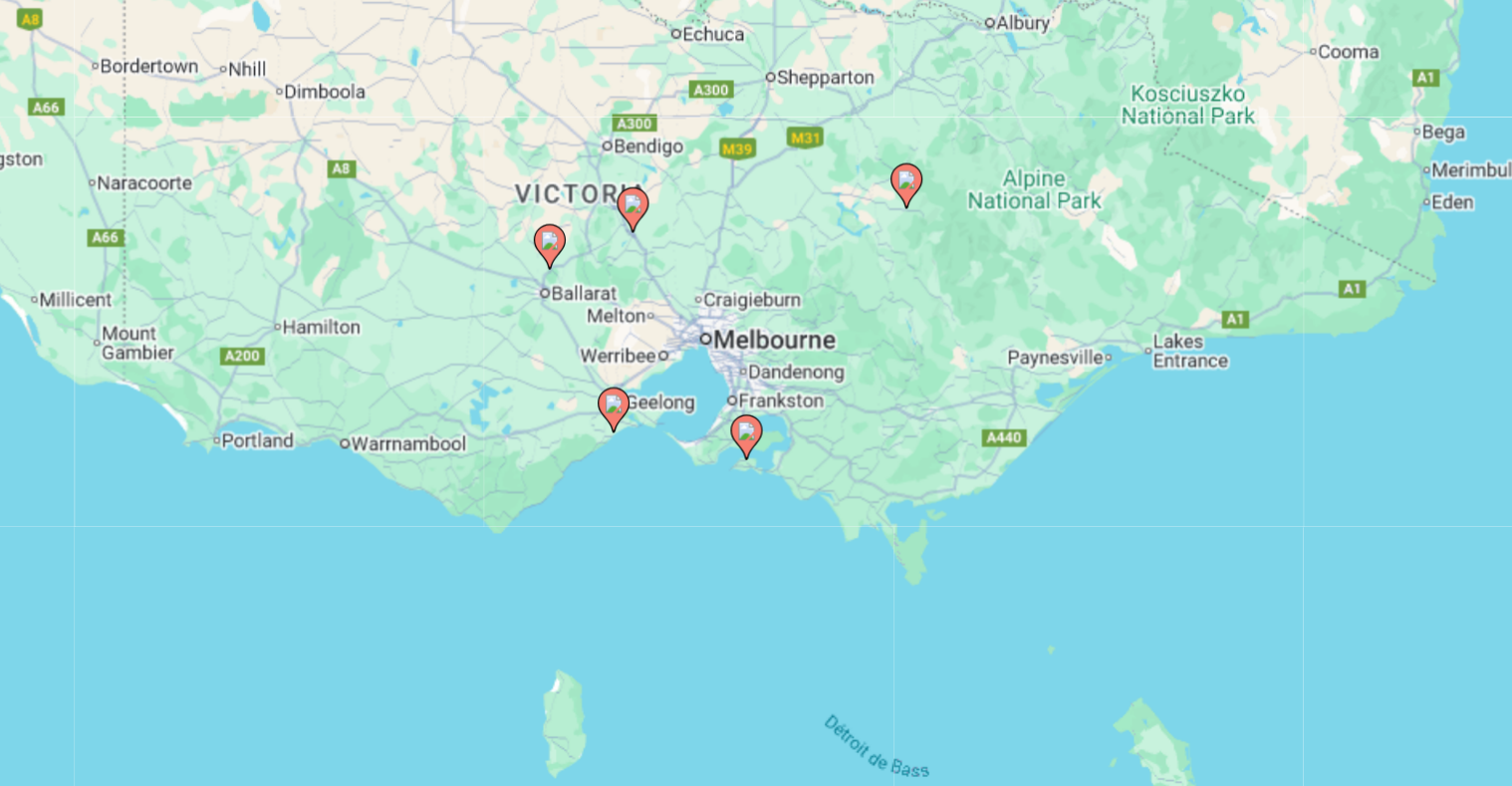 click 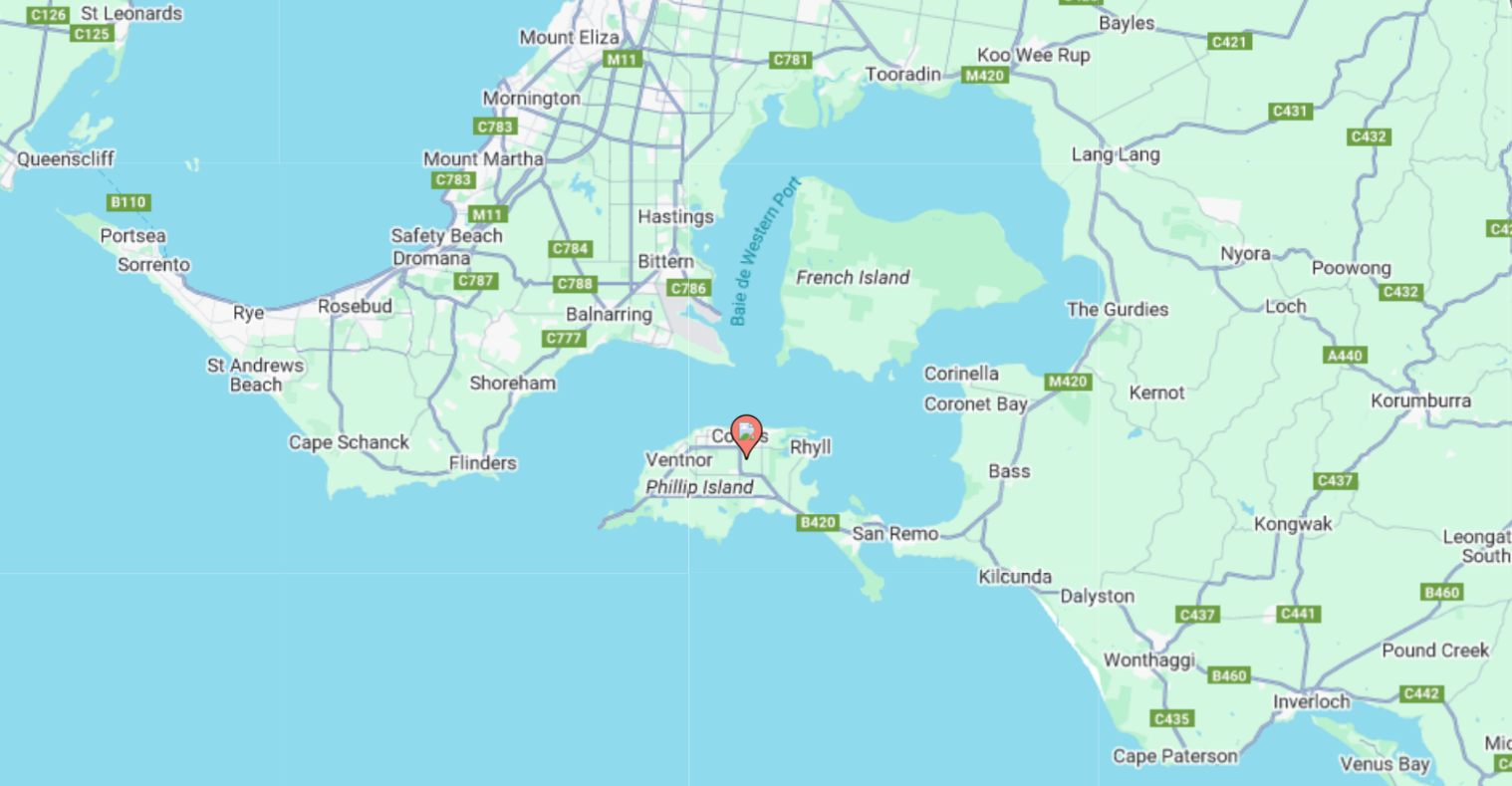 click 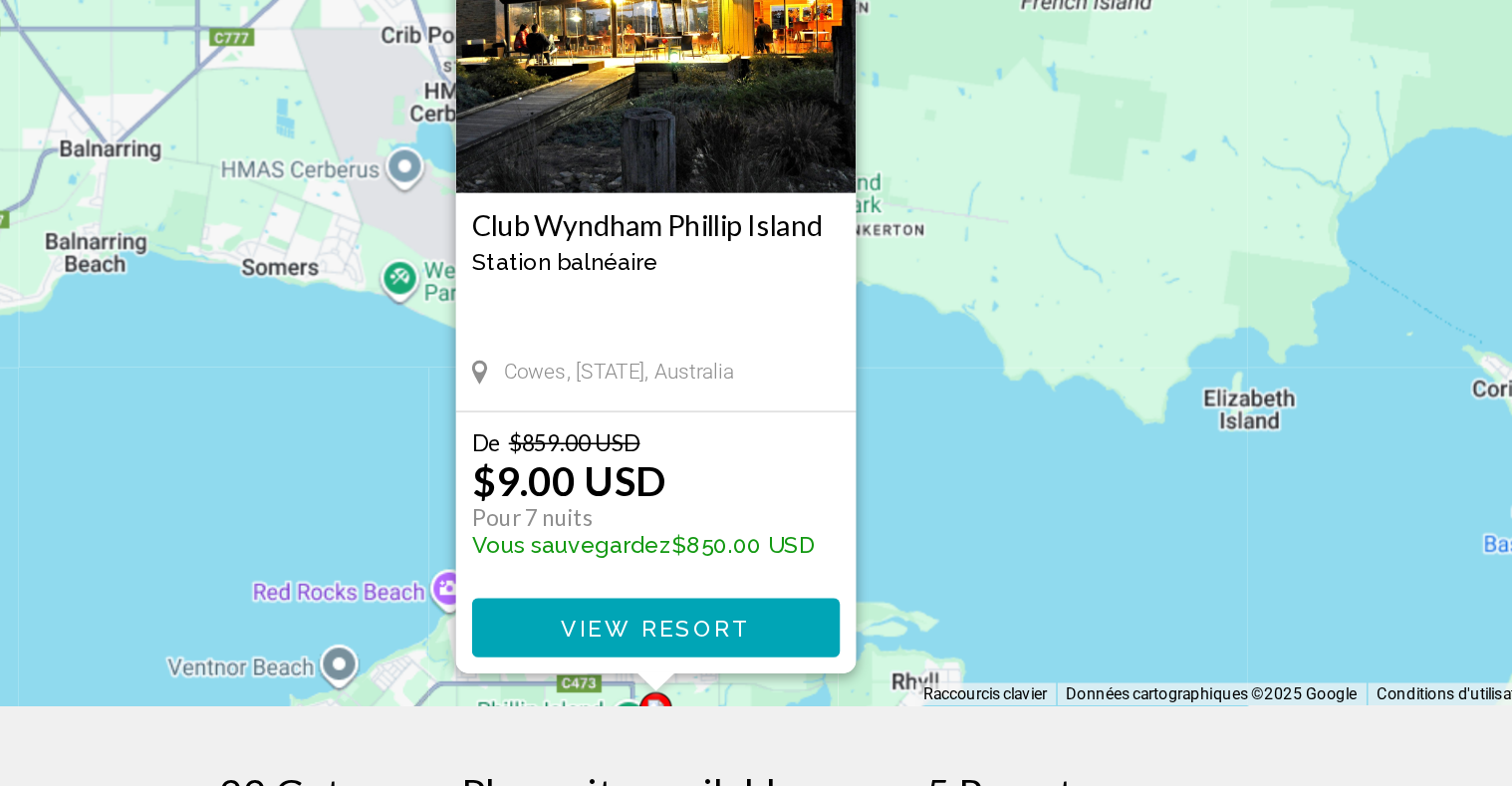 scroll, scrollTop: 32, scrollLeft: 0, axis: vertical 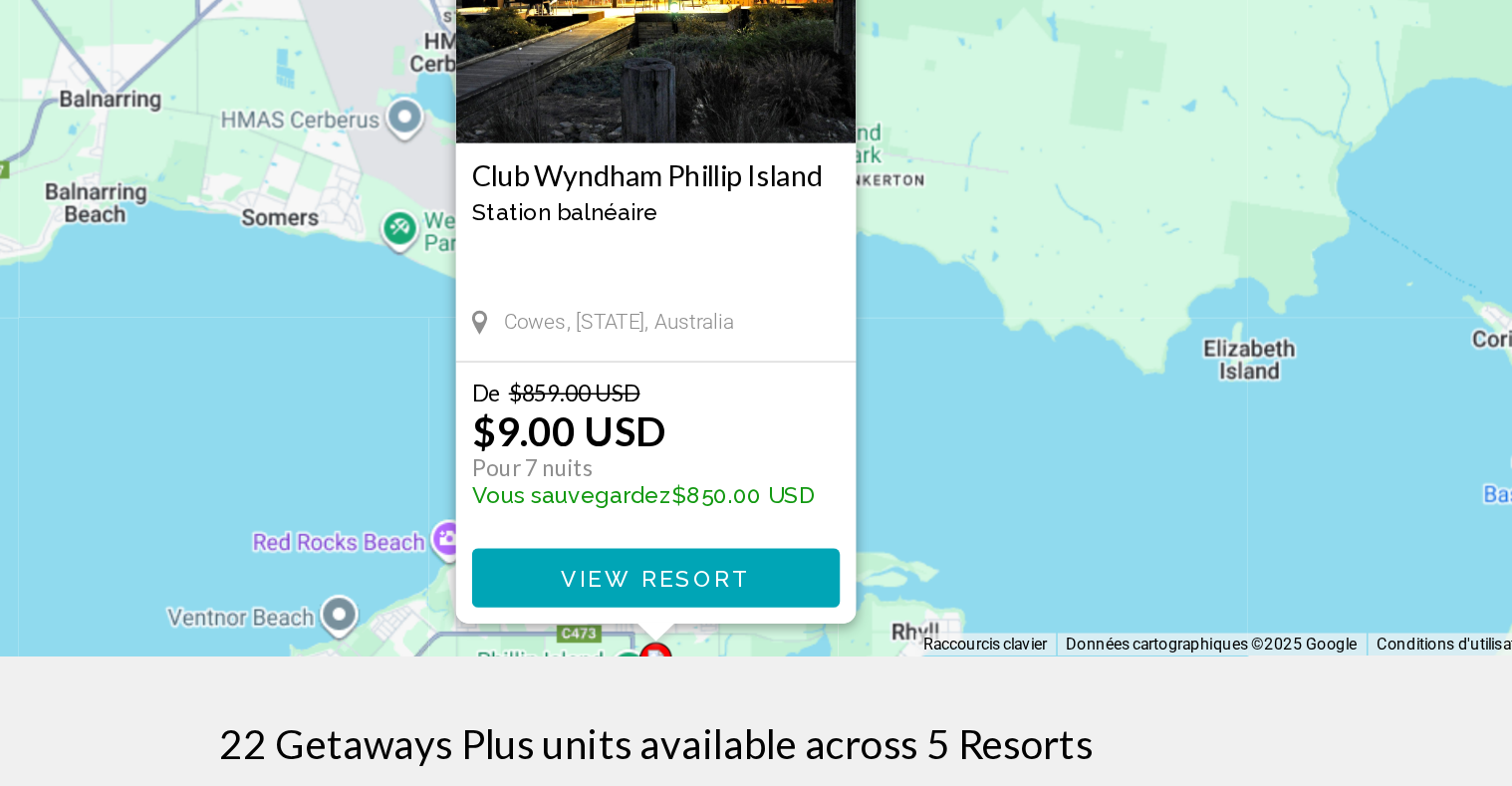click on "View Resort" at bounding box center (755, 657) 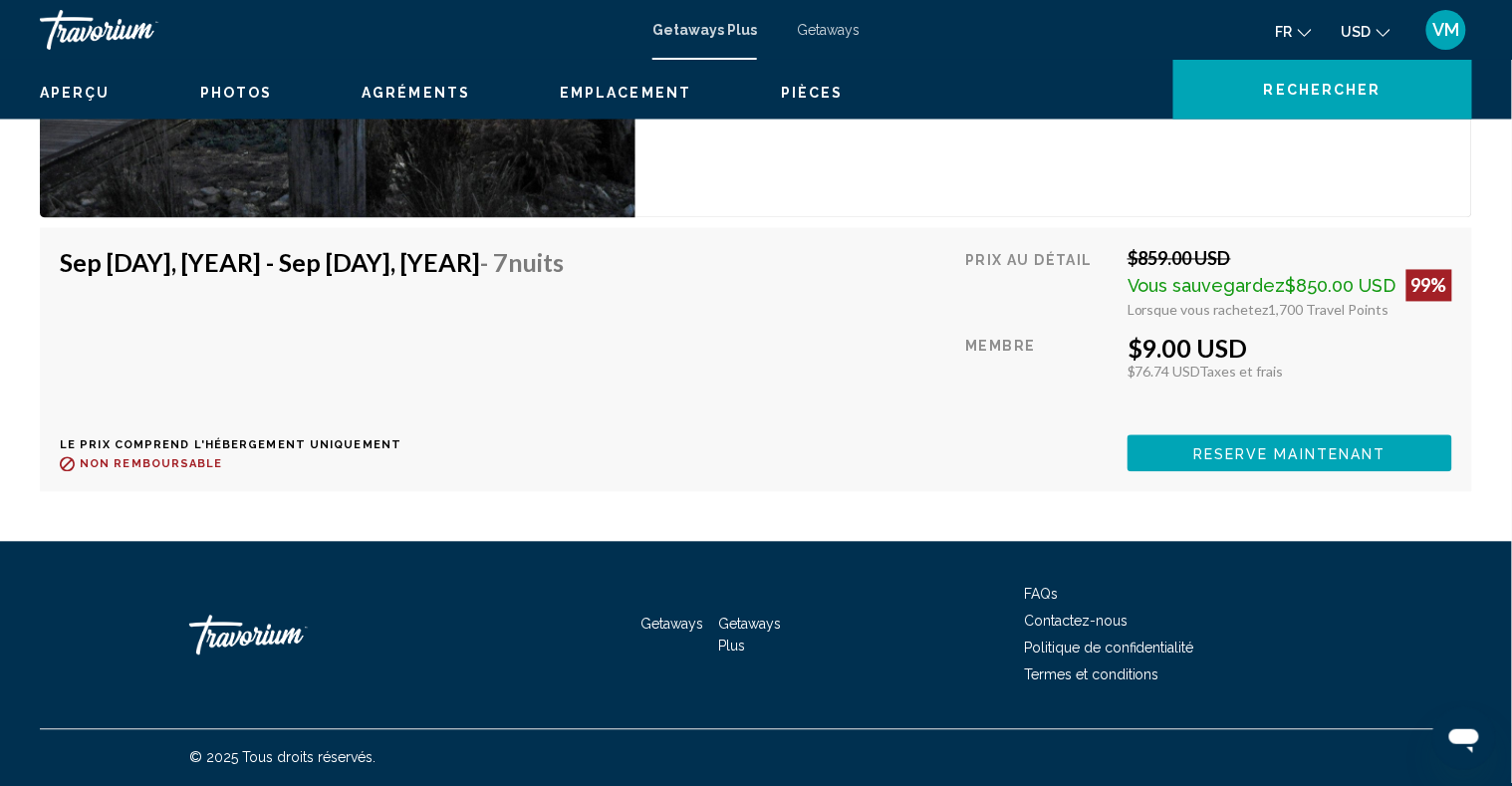 scroll, scrollTop: 3850, scrollLeft: 0, axis: vertical 